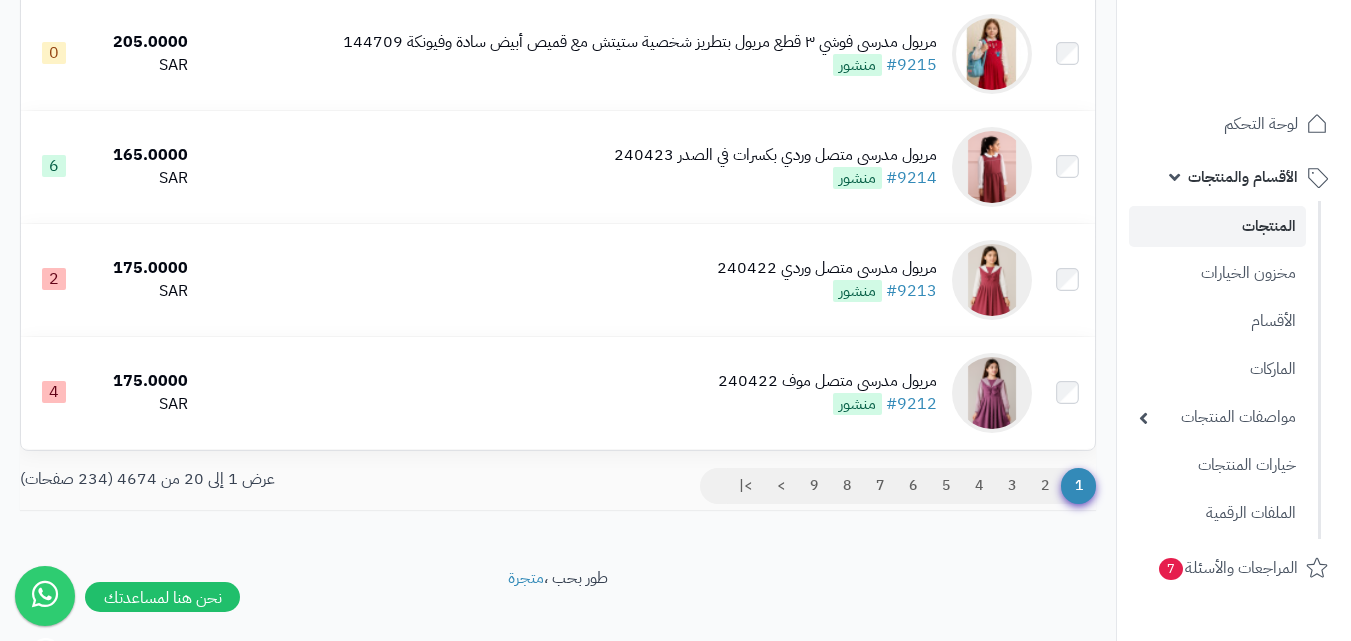 scroll, scrollTop: 2200, scrollLeft: 0, axis: vertical 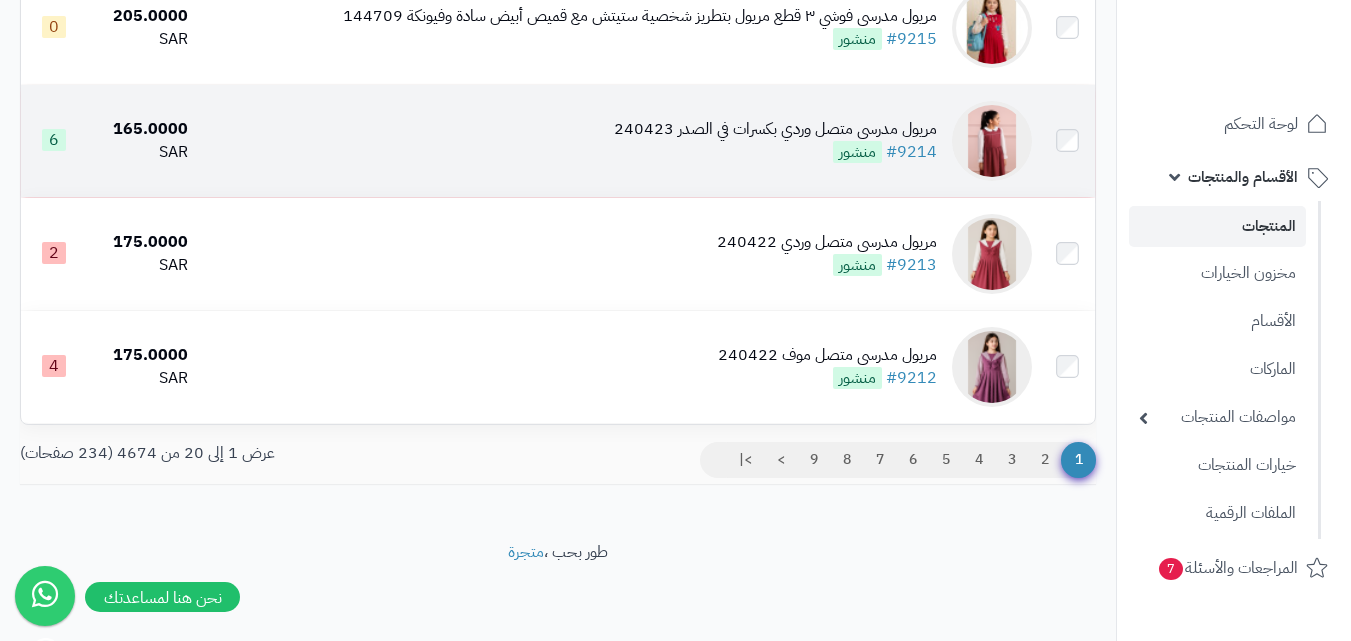click at bounding box center (992, 141) 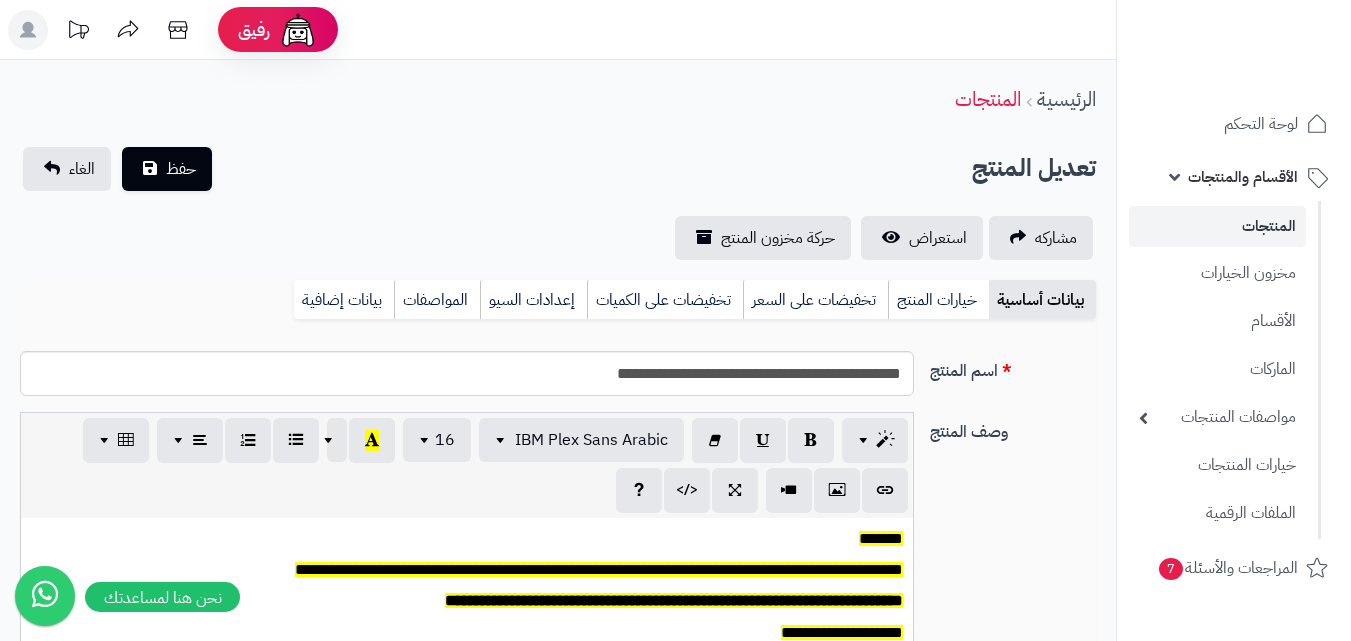 scroll, scrollTop: 0, scrollLeft: 0, axis: both 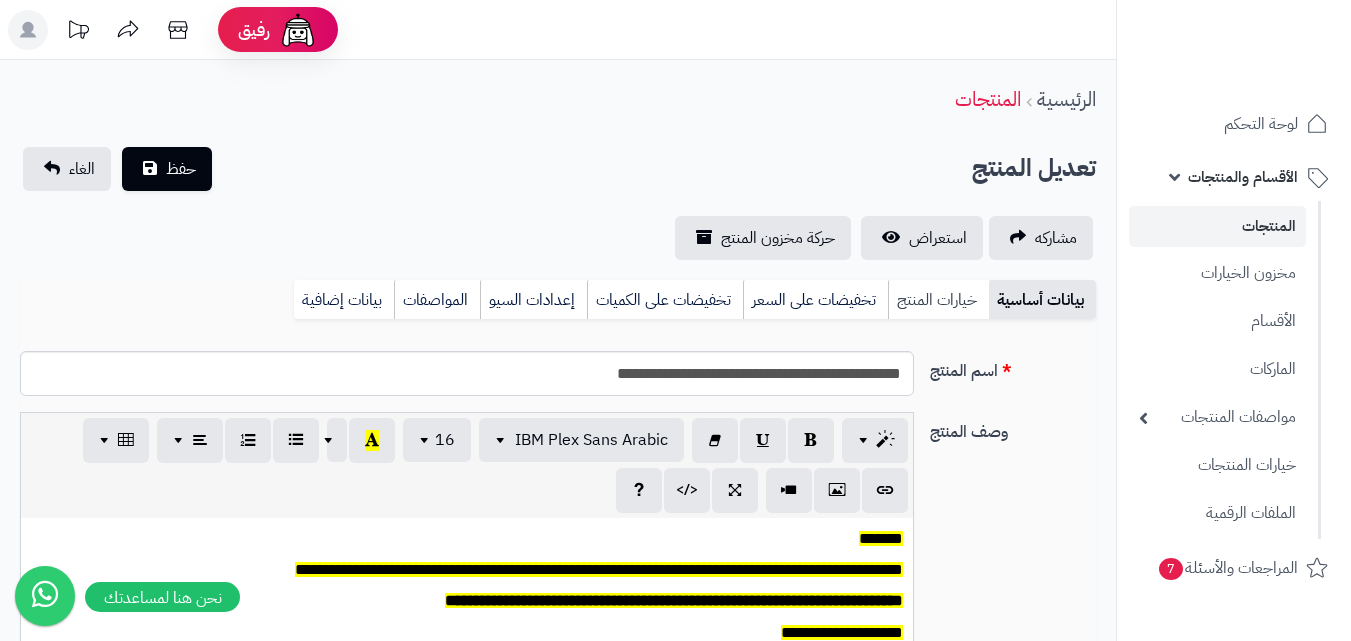 click on "خيارات المنتج" at bounding box center (938, 300) 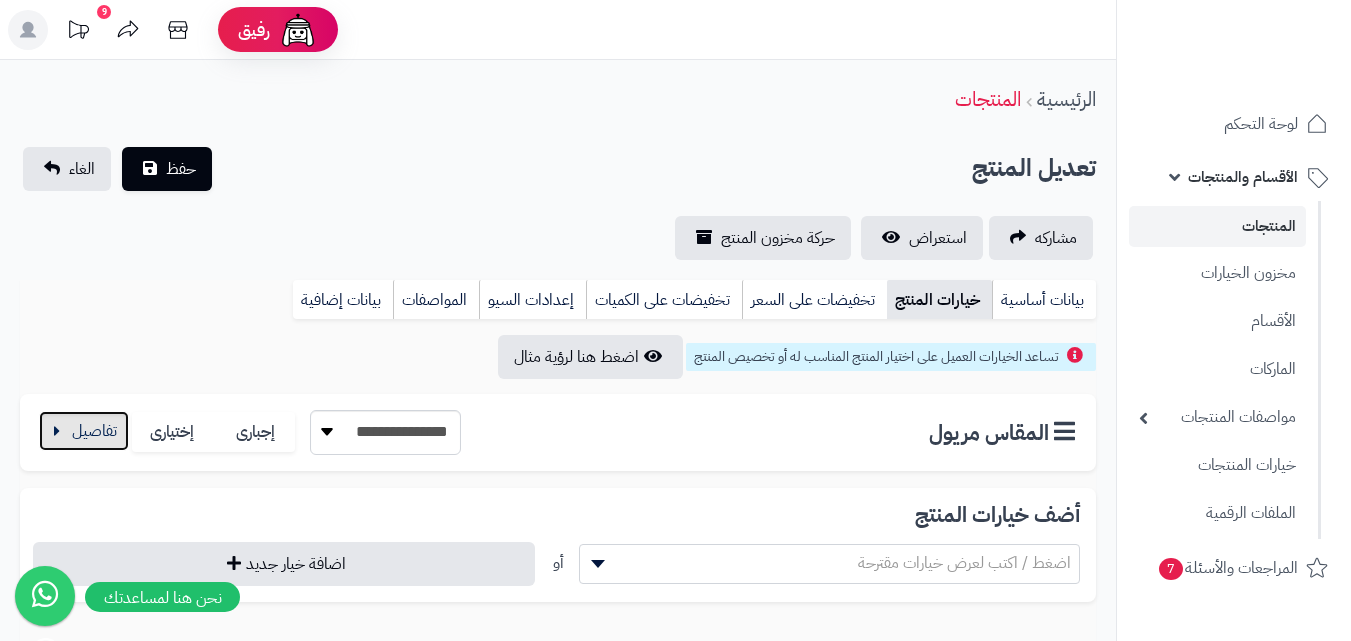 click at bounding box center [84, 431] 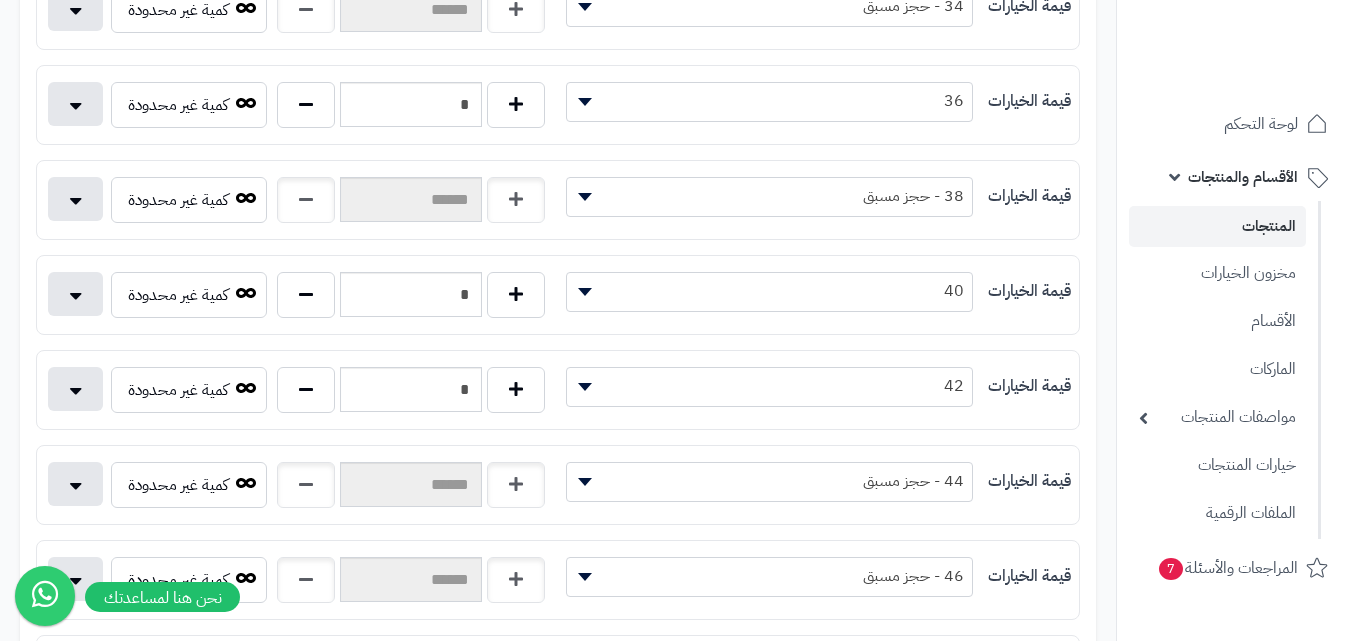 scroll, scrollTop: 0, scrollLeft: 0, axis: both 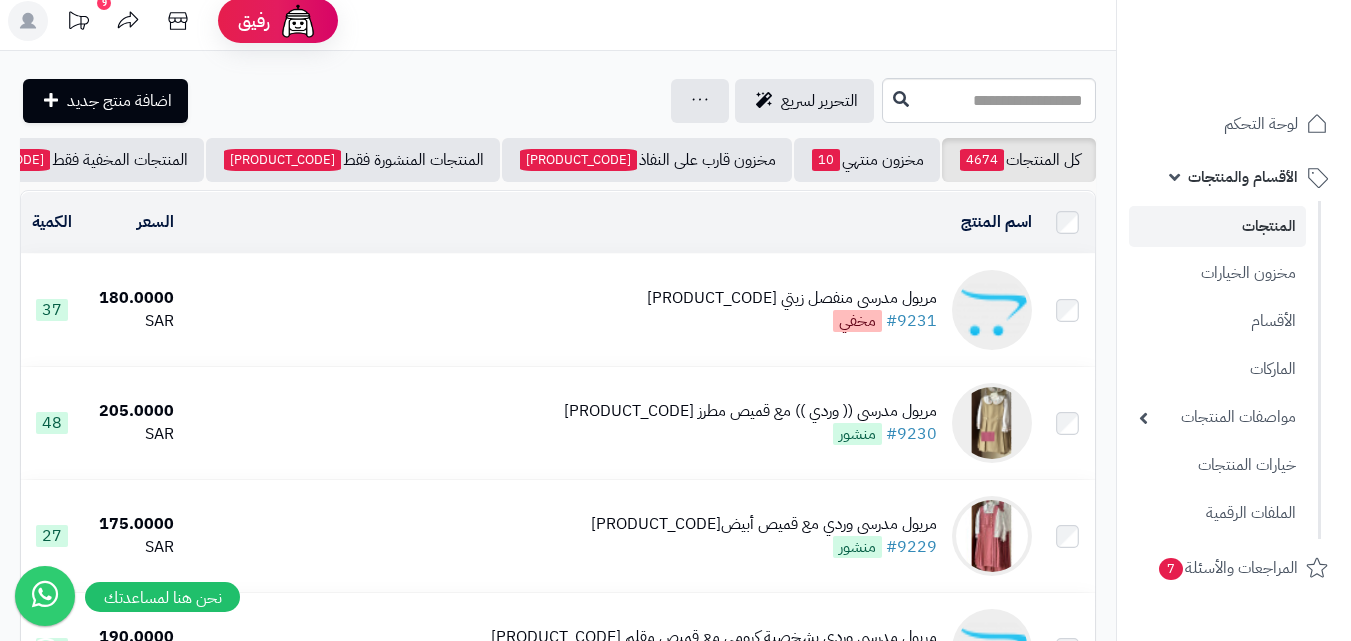 click on "**********" at bounding box center [558, 1341] 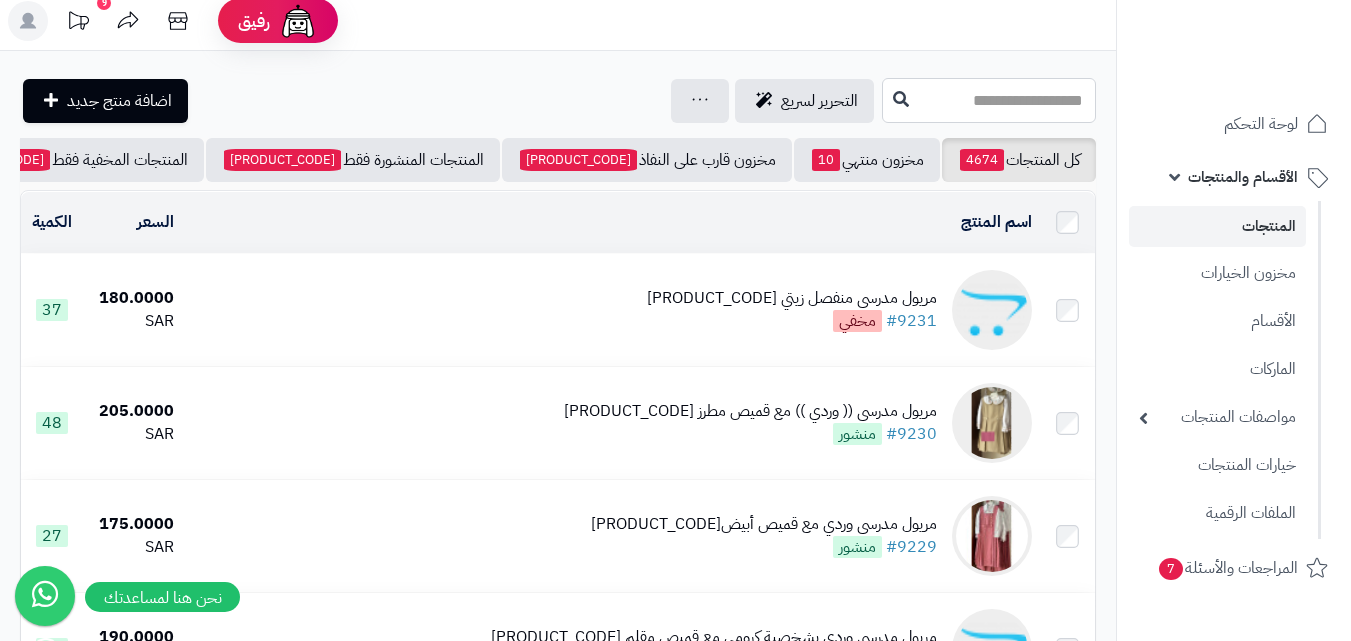 click at bounding box center (989, 100) 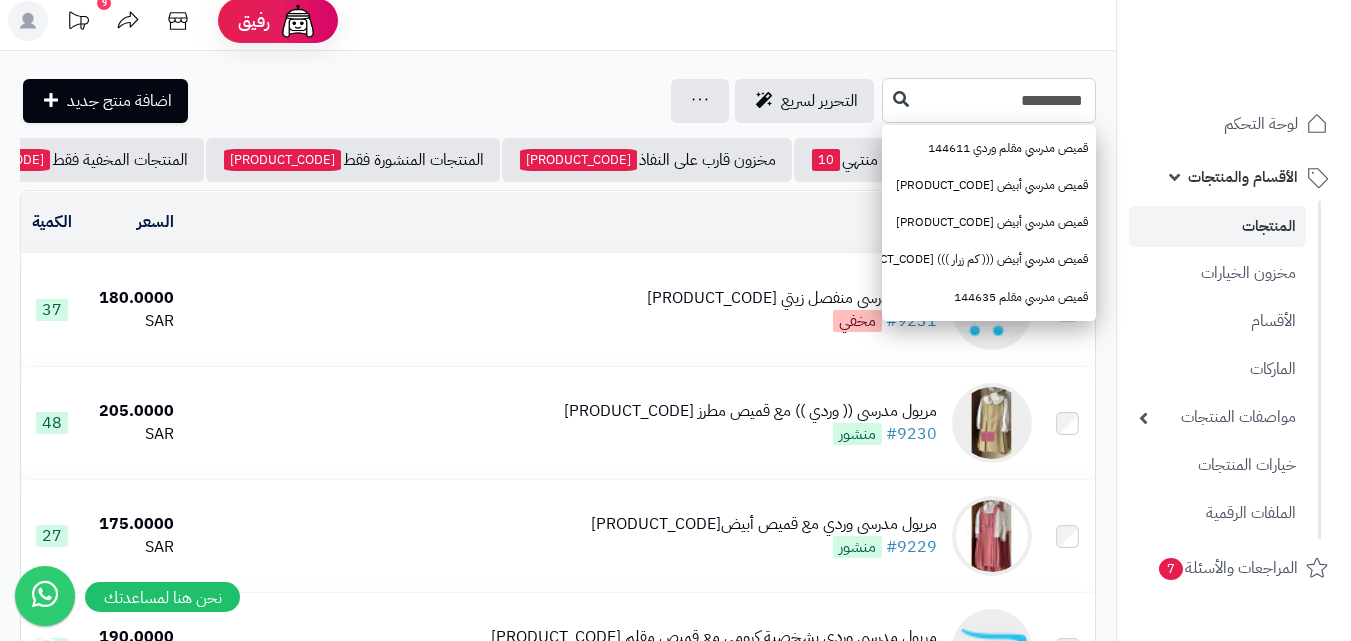 type on "**********" 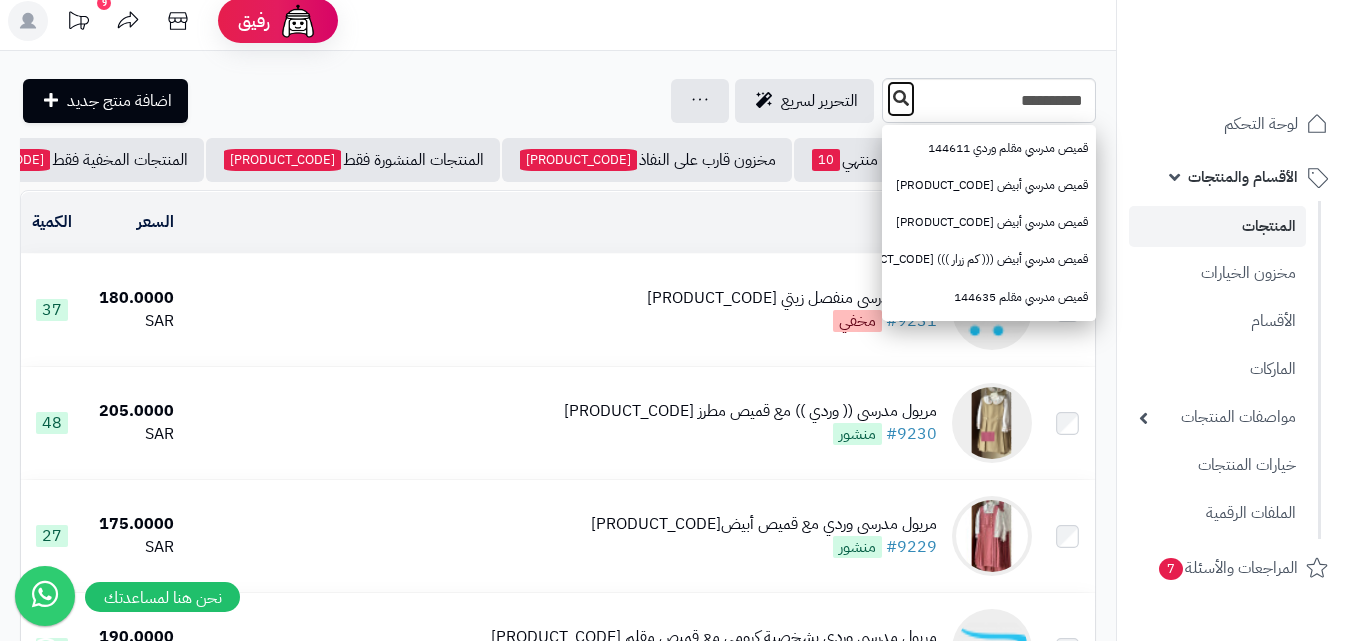 click at bounding box center [901, 99] 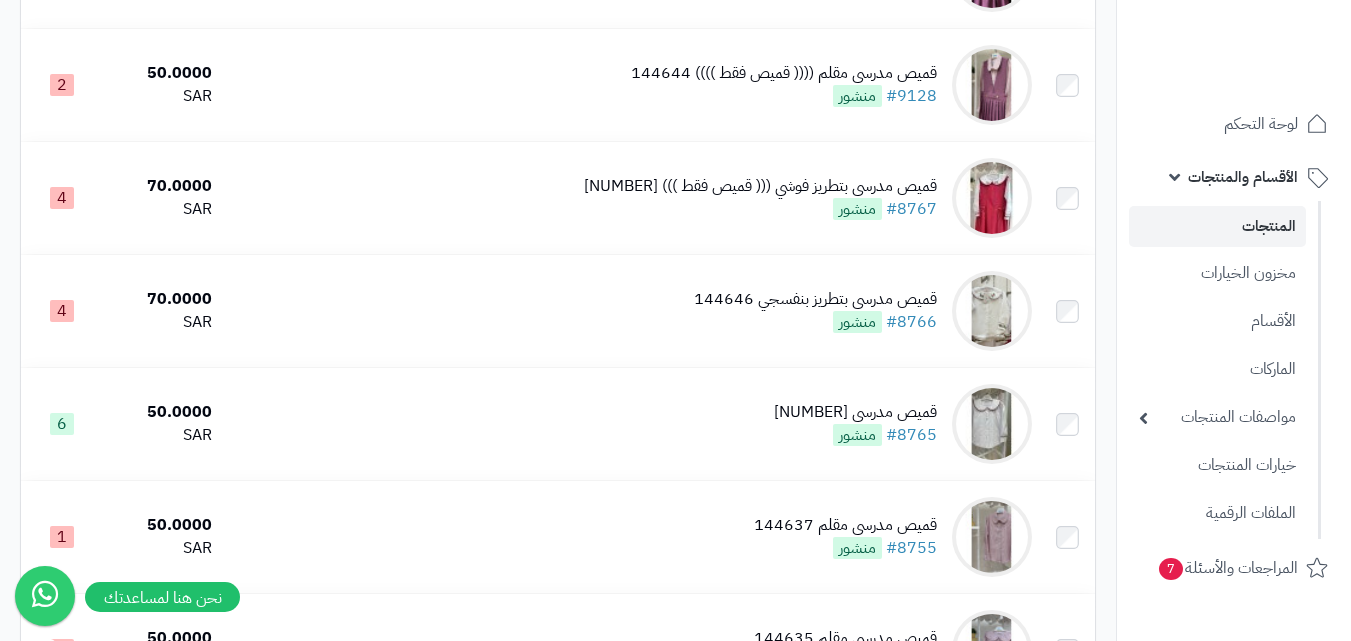 scroll, scrollTop: 800, scrollLeft: 0, axis: vertical 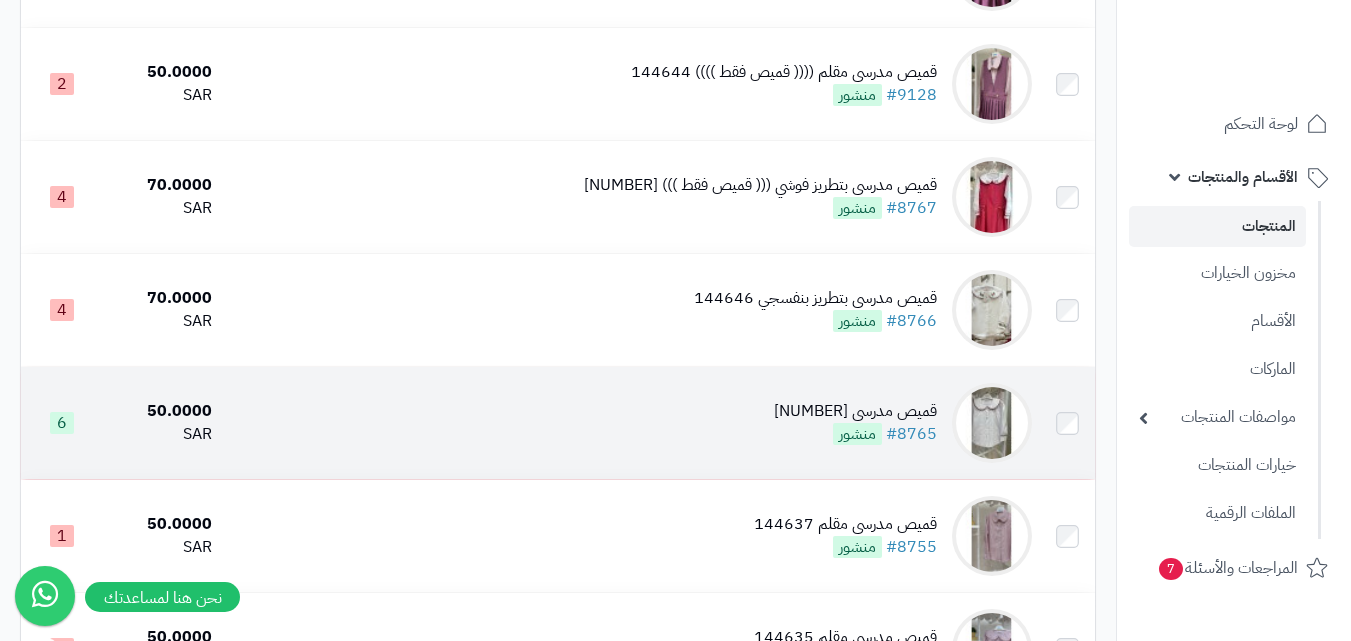 click at bounding box center (992, 423) 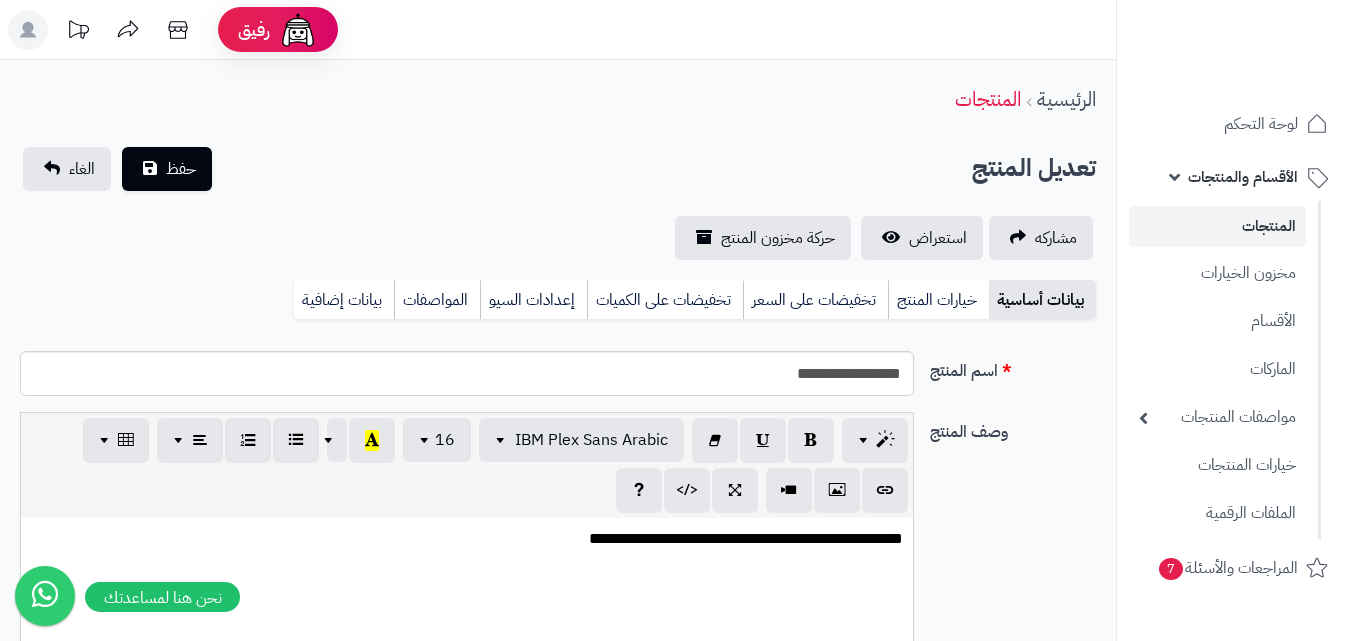 scroll, scrollTop: 0, scrollLeft: 0, axis: both 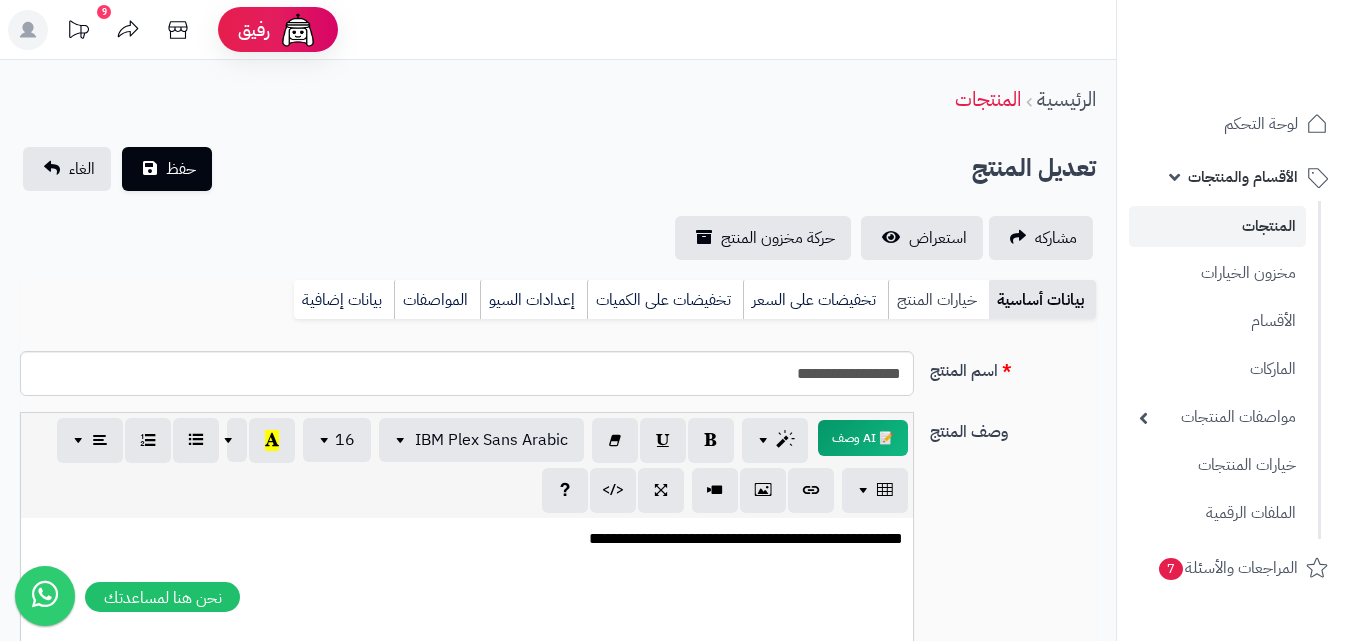 click on "خيارات المنتج" at bounding box center (938, 300) 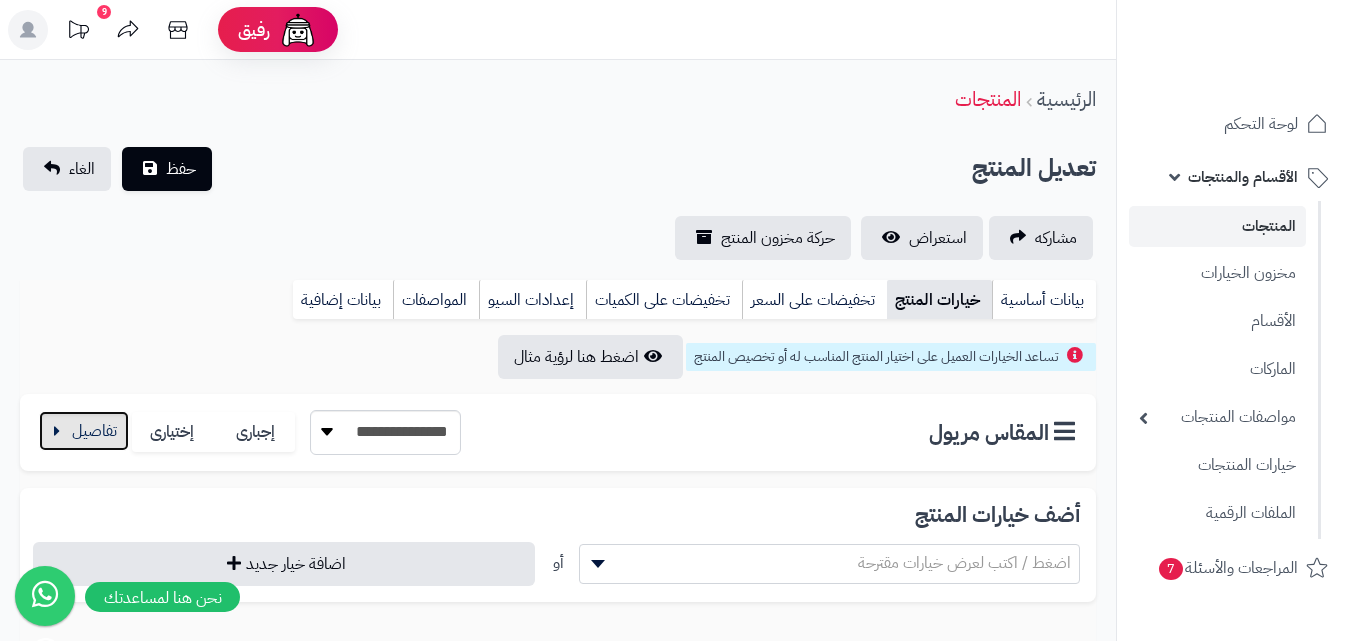 click at bounding box center [84, 431] 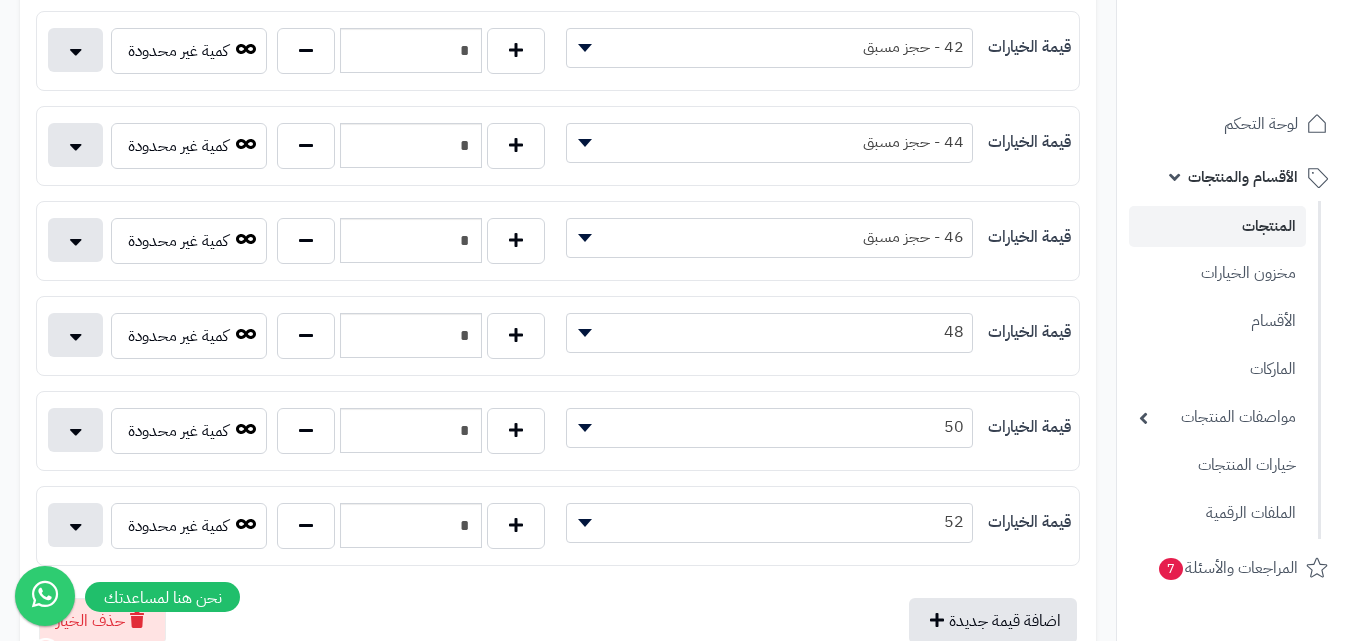 scroll, scrollTop: 900, scrollLeft: 0, axis: vertical 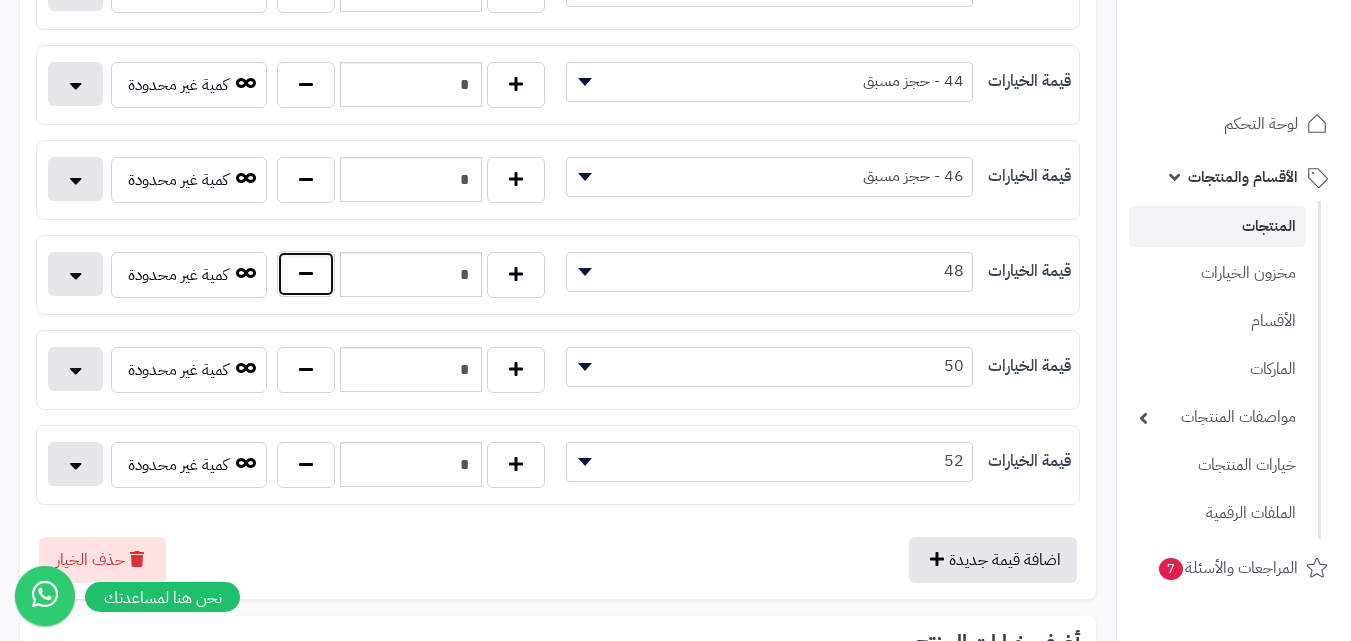 click at bounding box center (306, 274) 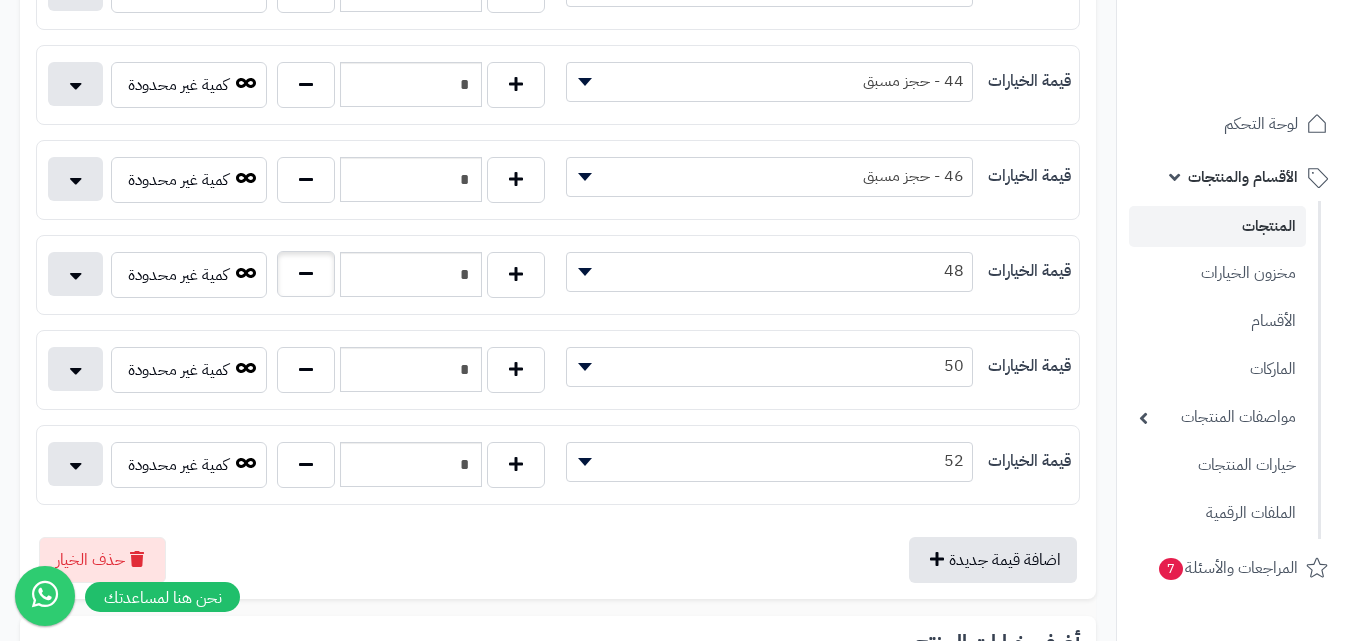 type on "*" 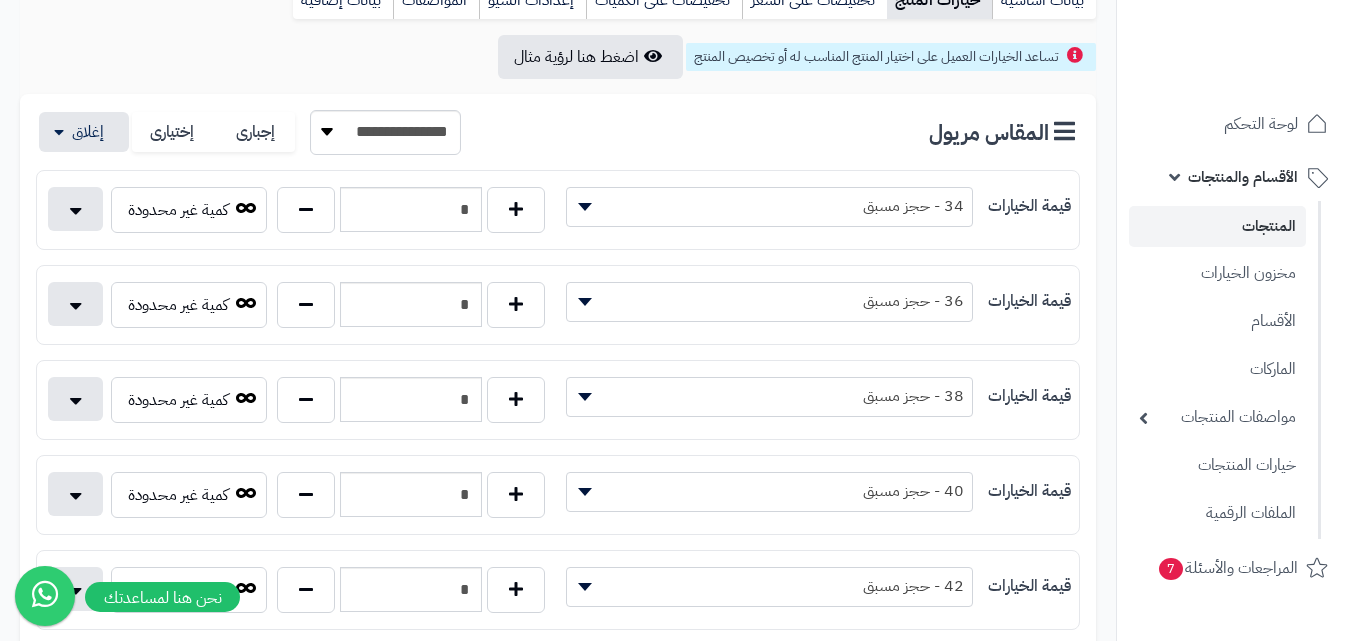 scroll, scrollTop: 0, scrollLeft: 0, axis: both 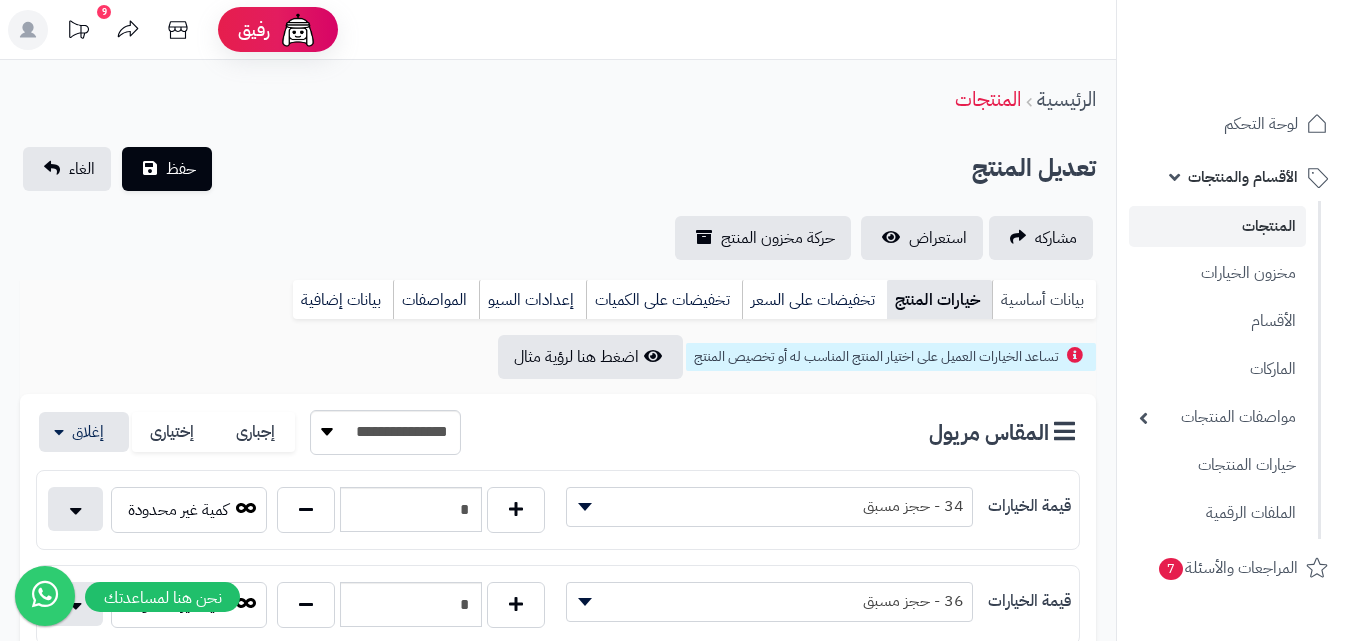 click on "بيانات أساسية" at bounding box center (1044, 300) 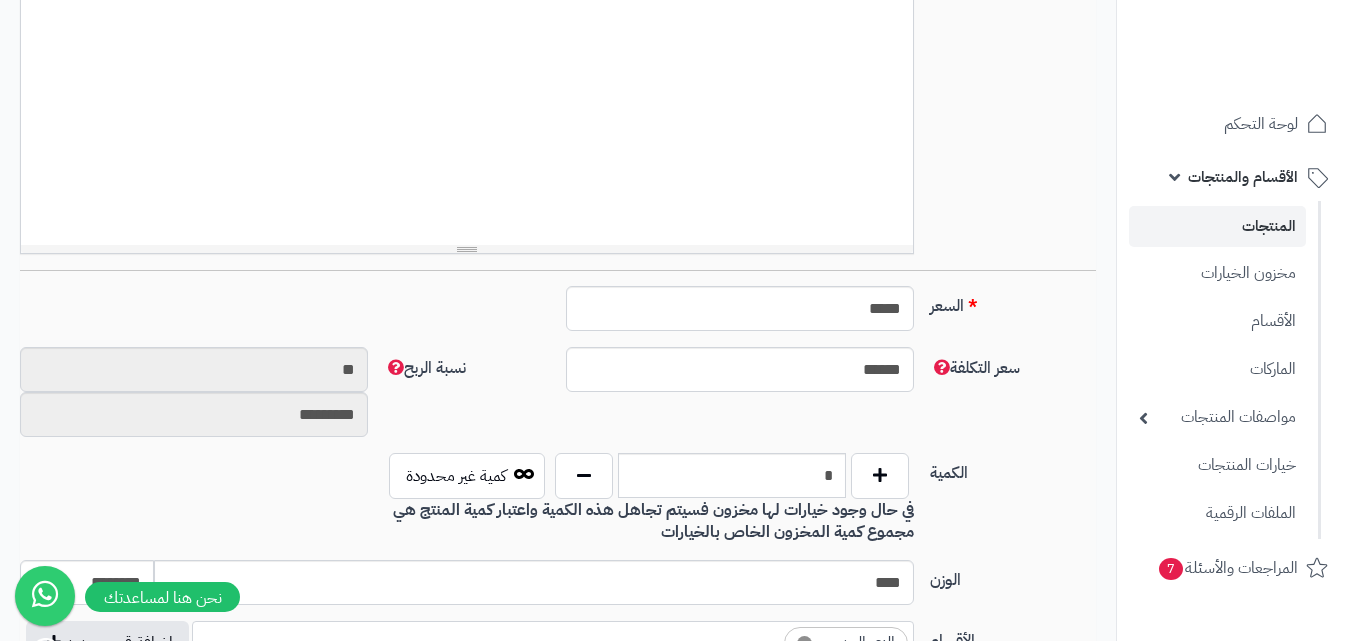 scroll, scrollTop: 800, scrollLeft: 0, axis: vertical 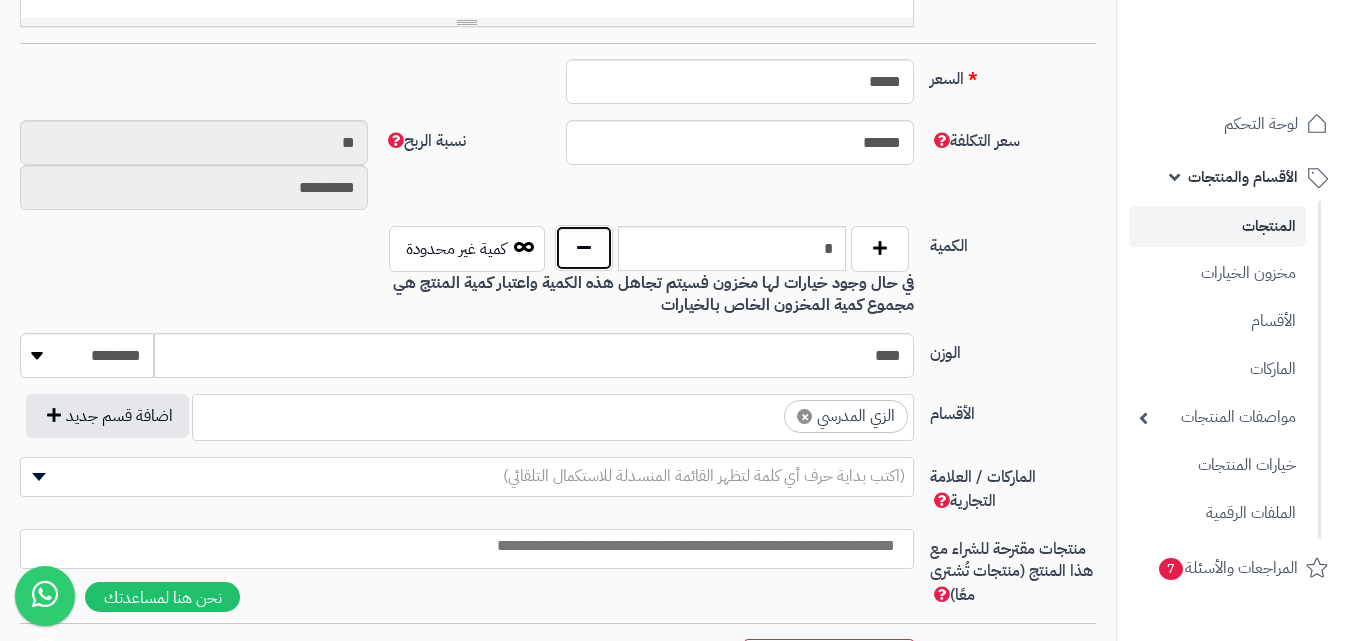 click at bounding box center [584, 248] 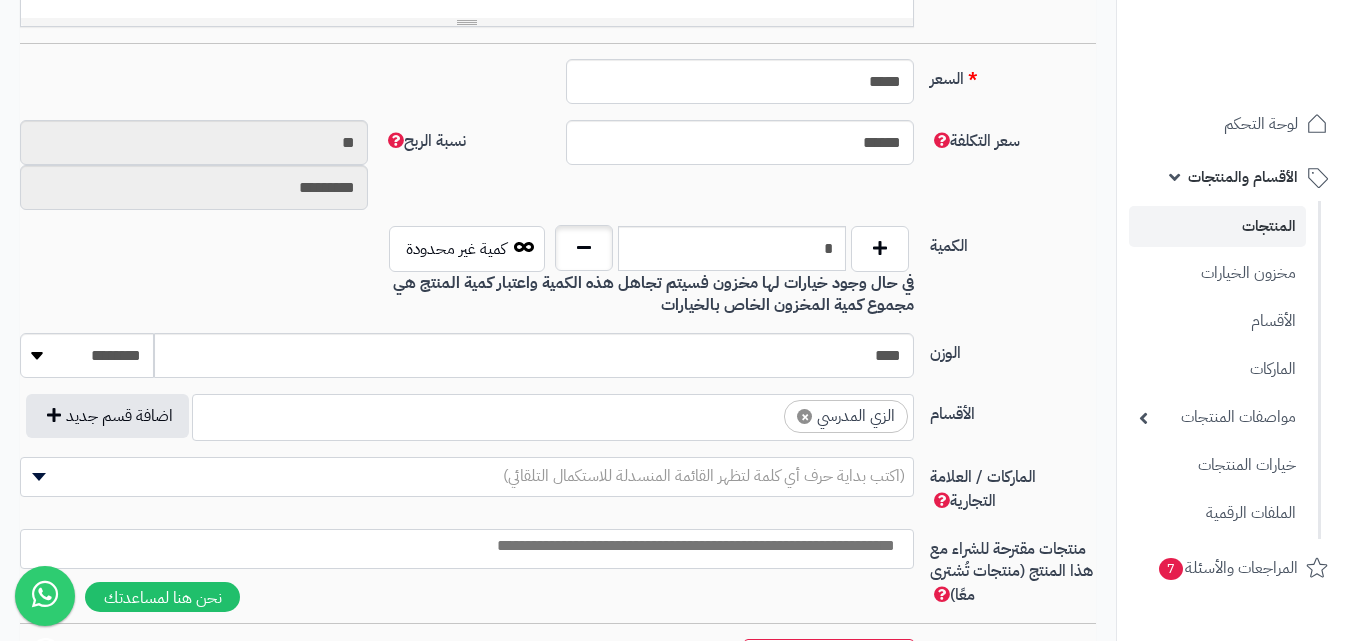type on "*" 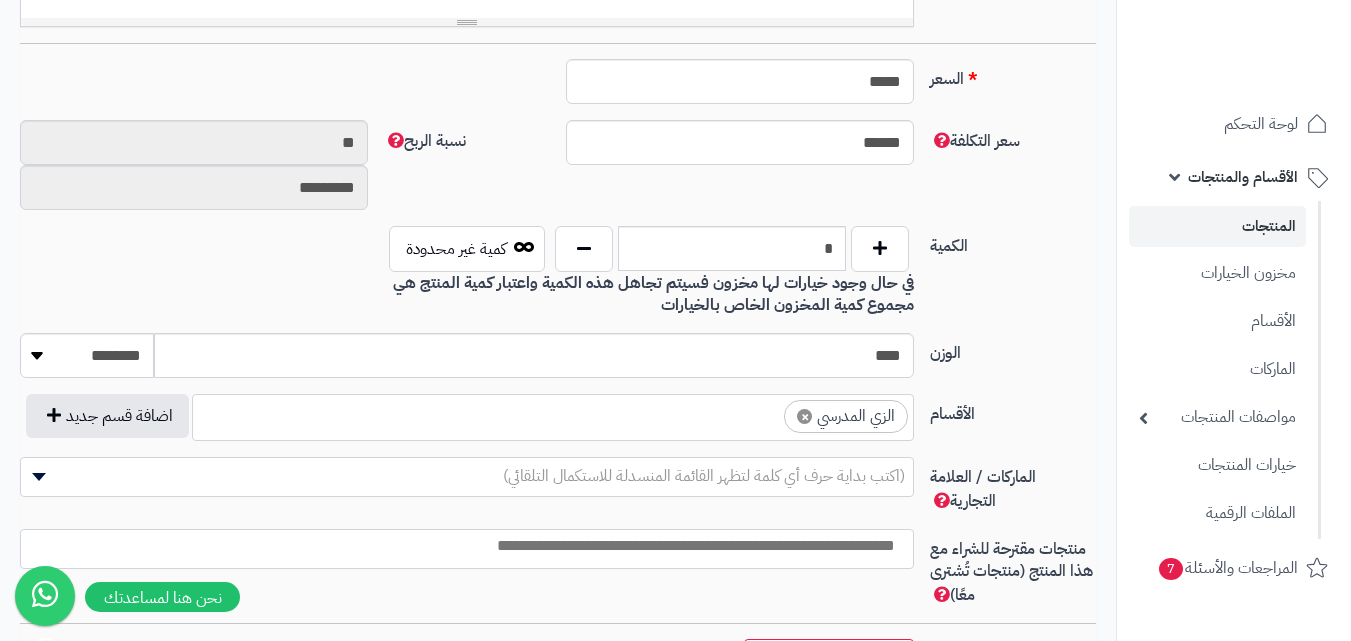scroll, scrollTop: 100, scrollLeft: 0, axis: vertical 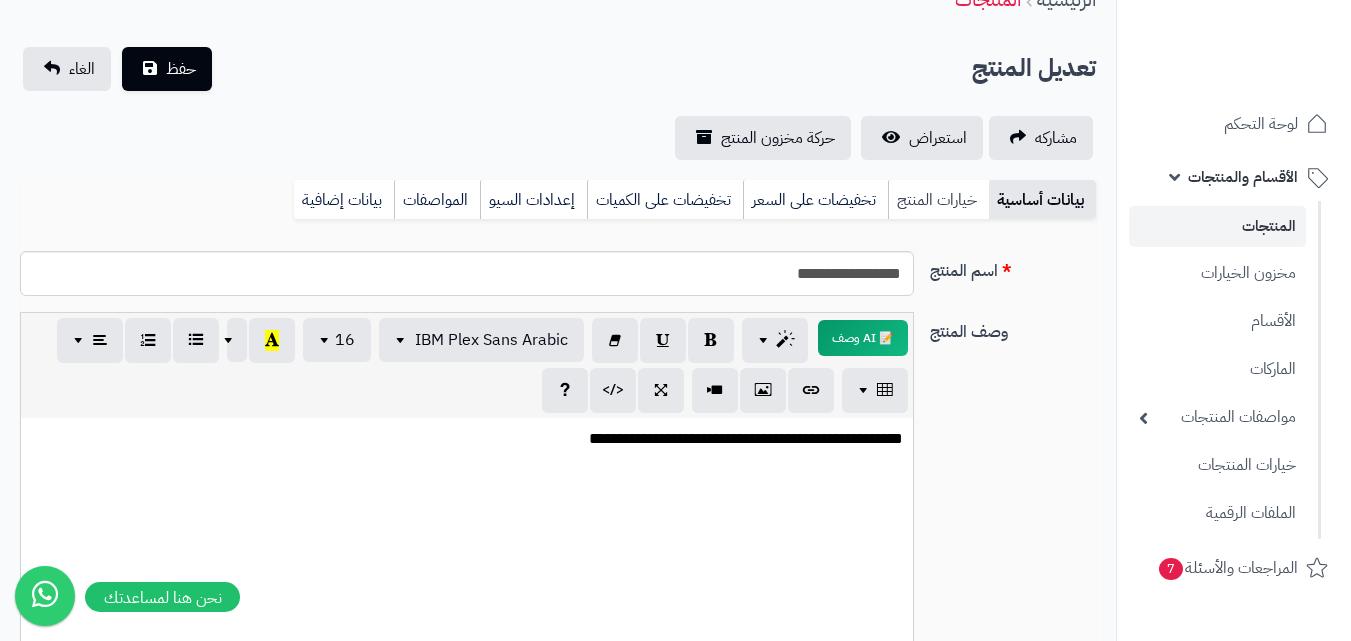 click on "خيارات المنتج" at bounding box center [938, 200] 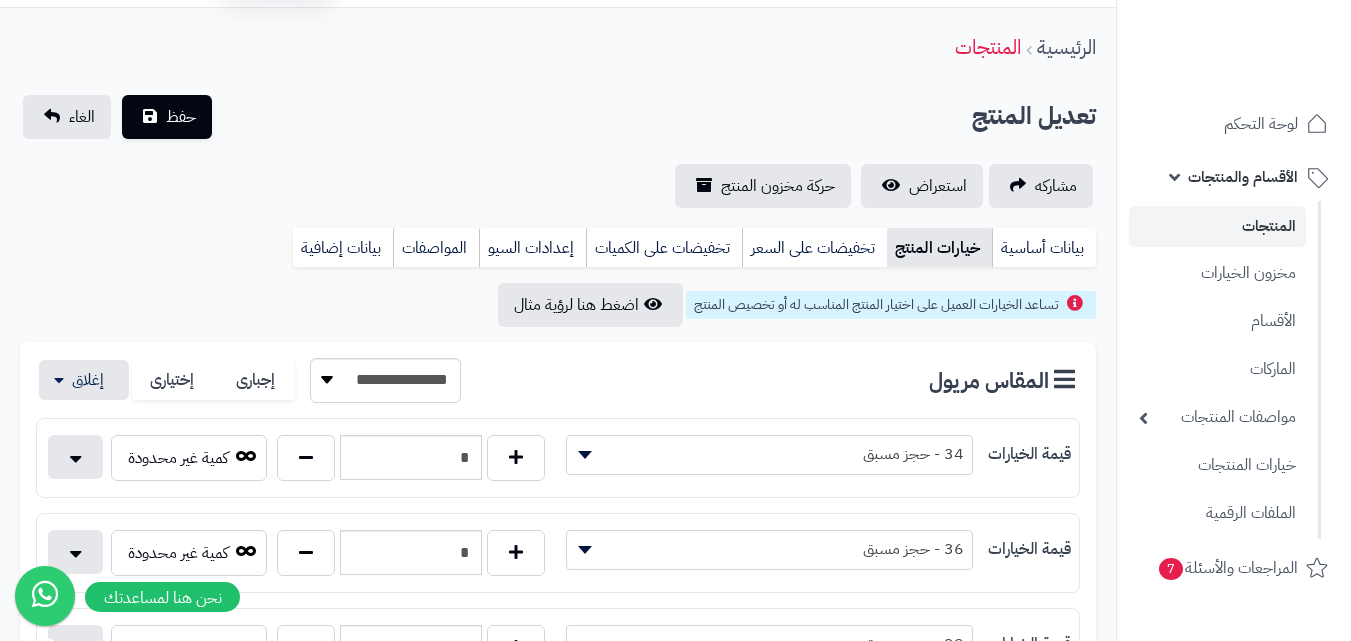 scroll, scrollTop: 0, scrollLeft: 0, axis: both 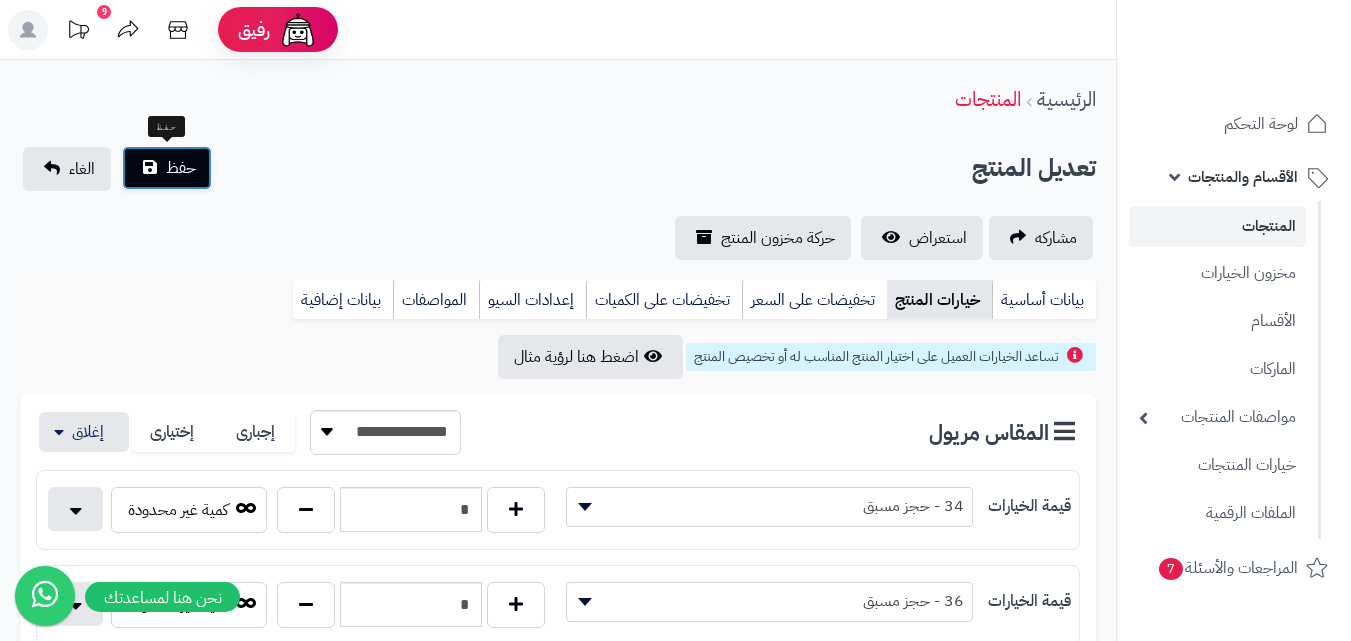 click on "حفظ" at bounding box center [167, 168] 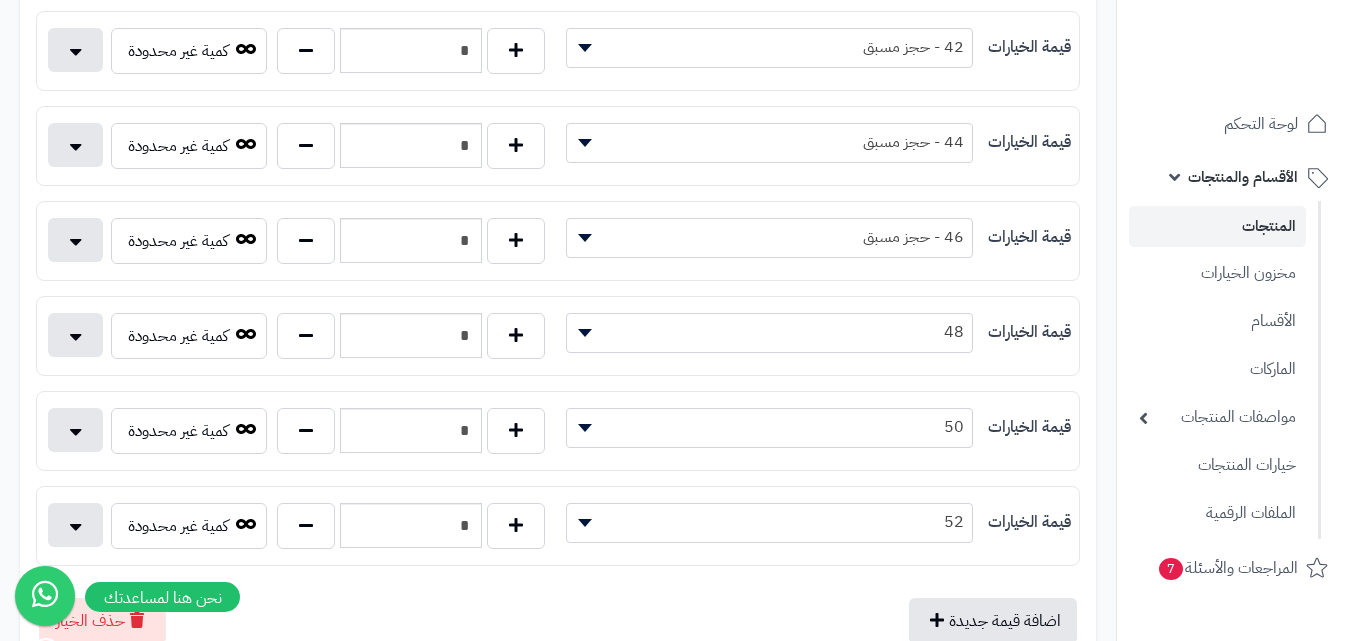 scroll, scrollTop: 900, scrollLeft: 0, axis: vertical 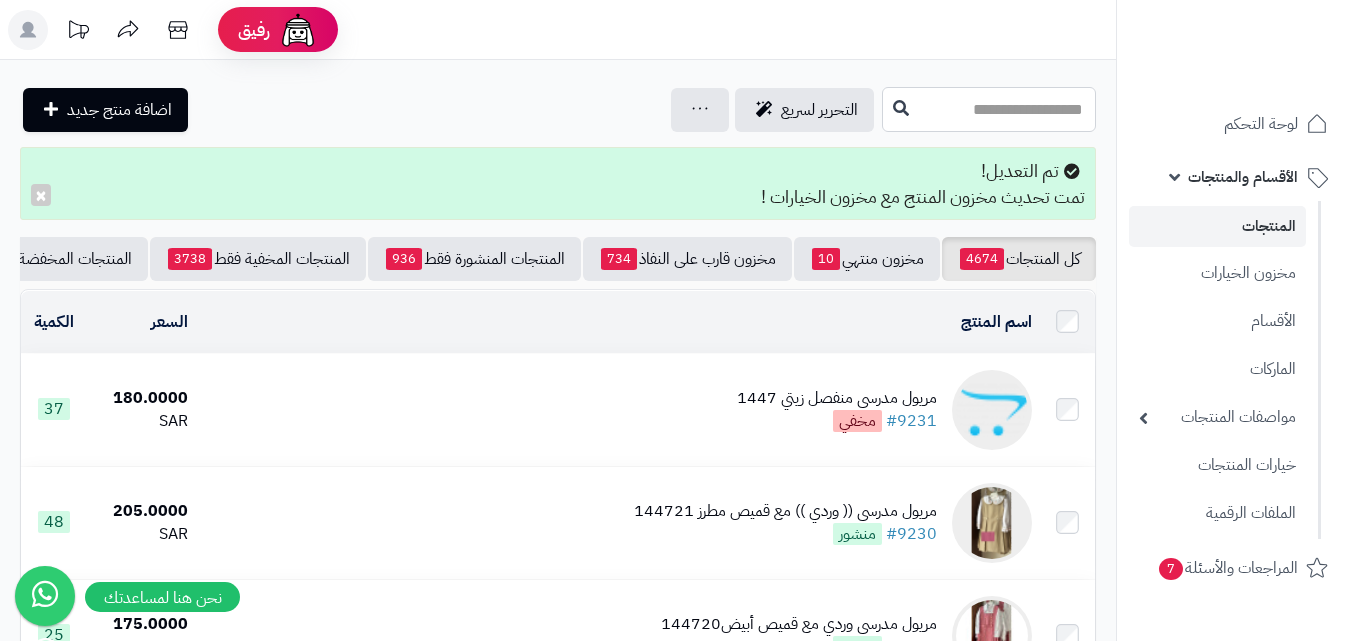 click at bounding box center [989, 109] 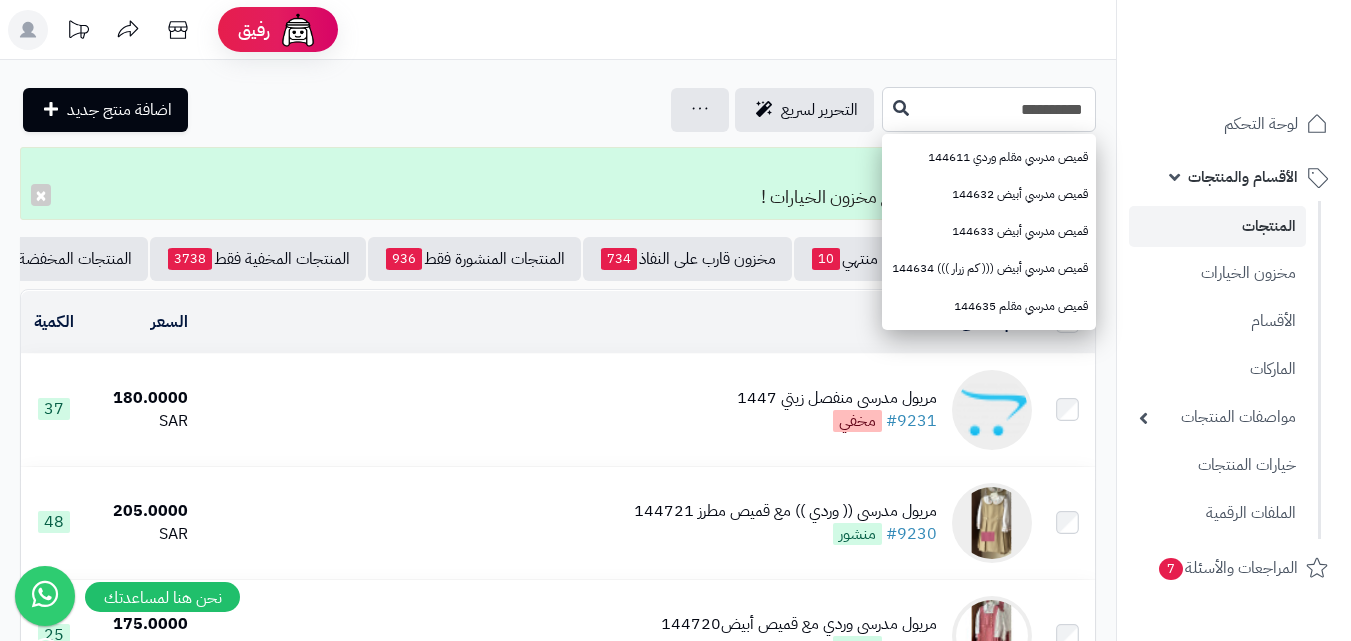 type on "**********" 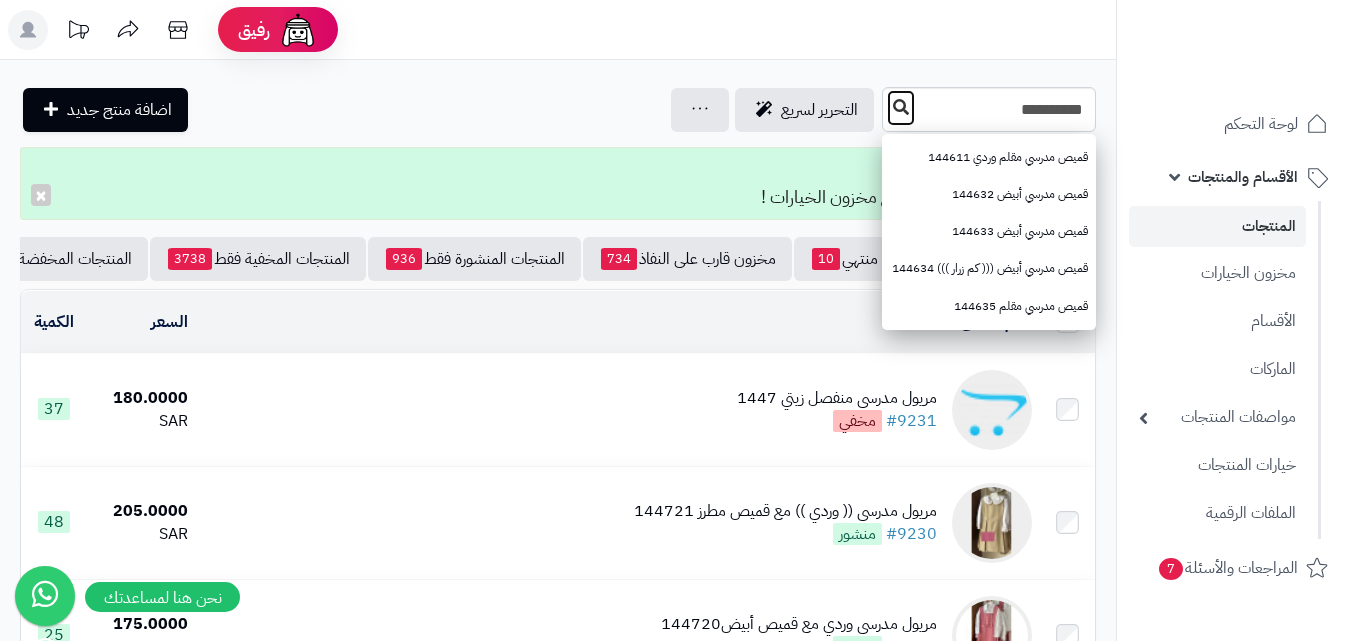 click at bounding box center [901, 107] 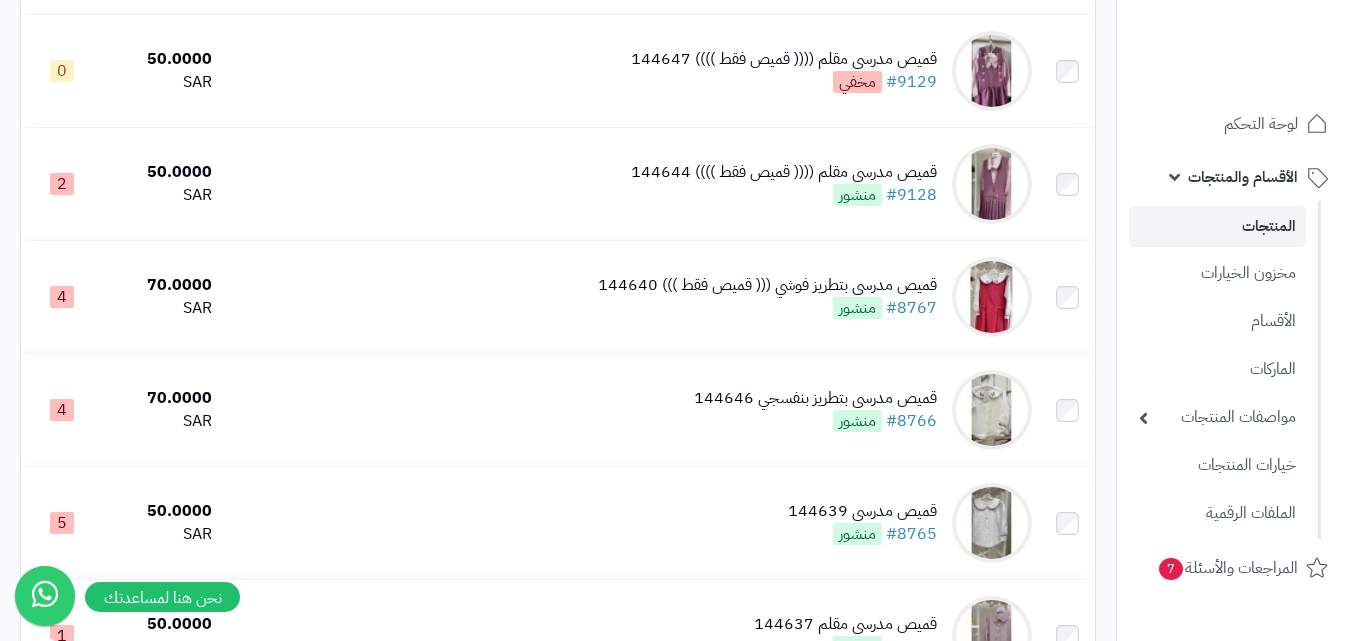 scroll, scrollTop: 900, scrollLeft: 0, axis: vertical 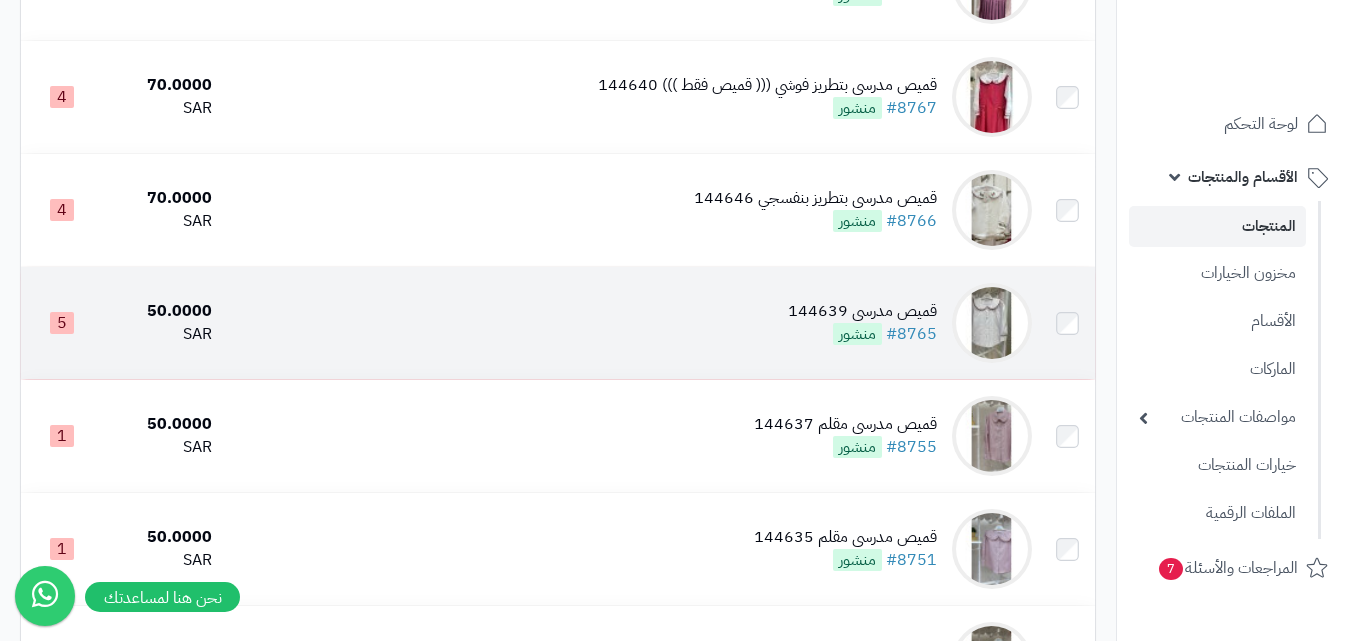 click at bounding box center (992, 323) 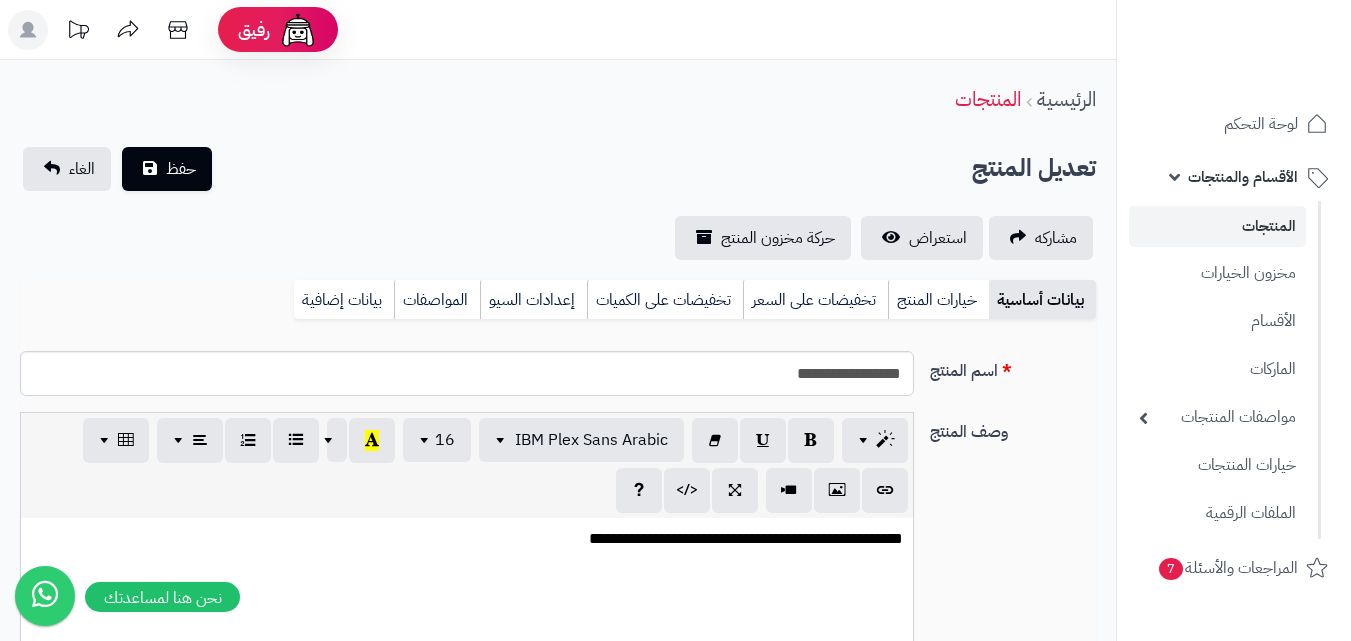 scroll, scrollTop: 700, scrollLeft: 0, axis: vertical 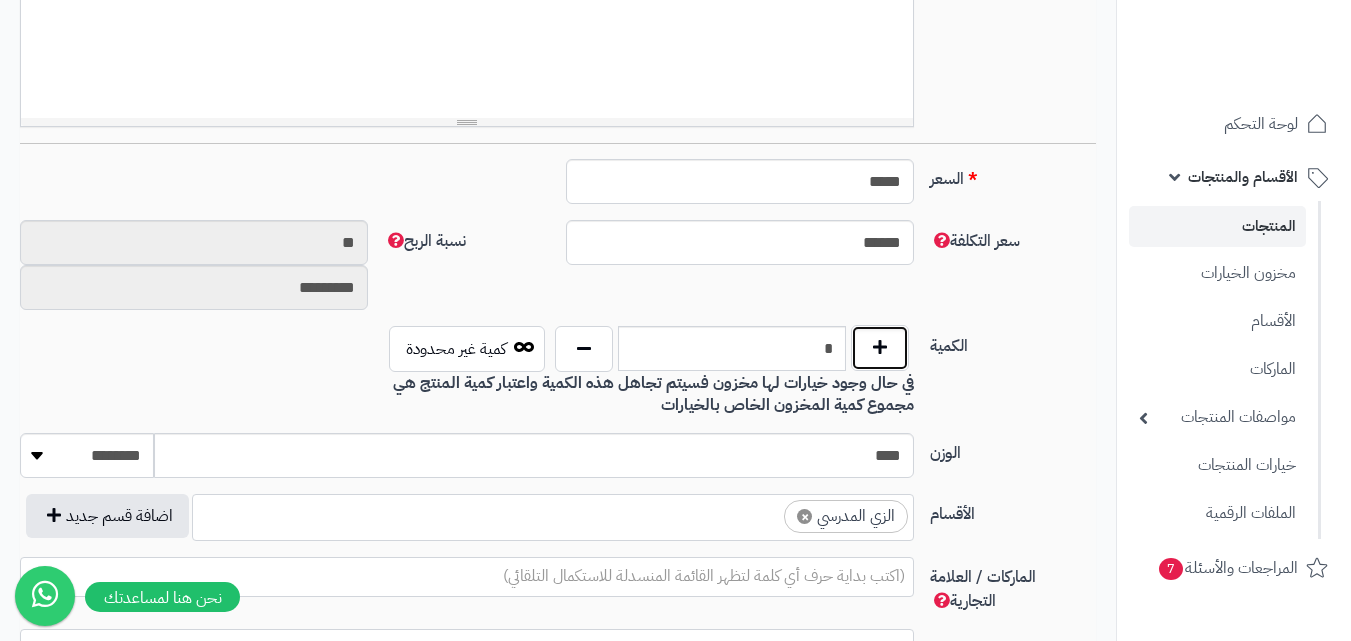 click at bounding box center (880, 348) 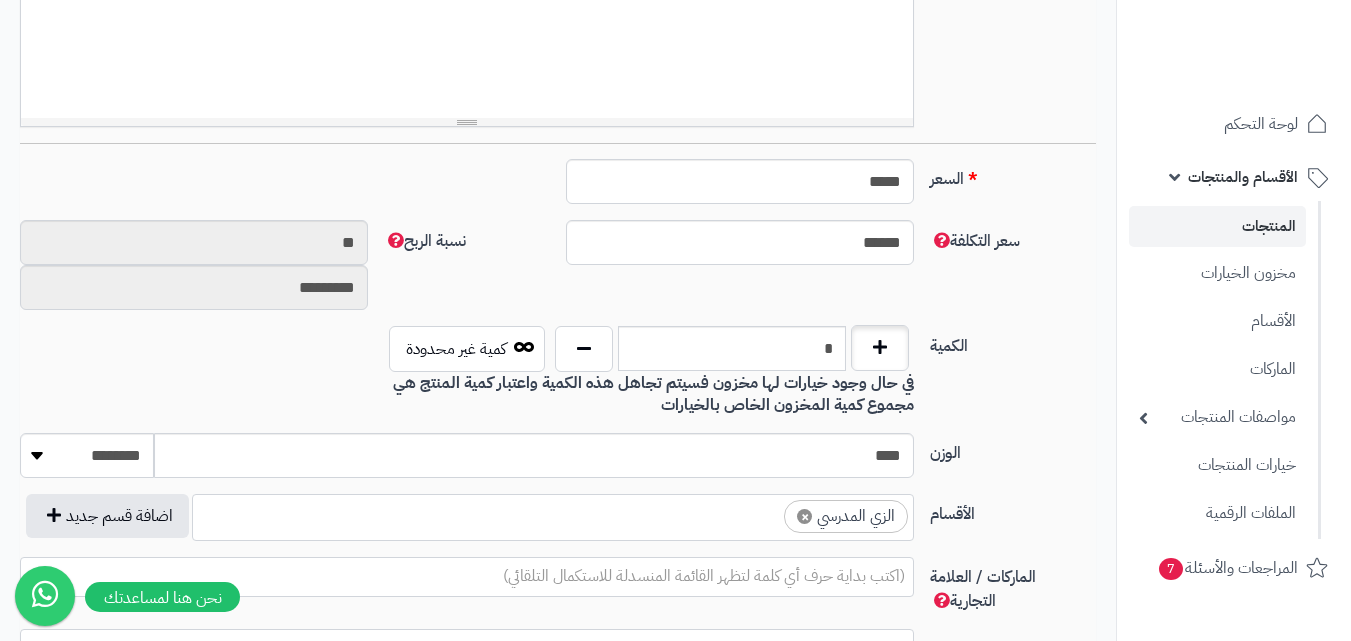 type on "*" 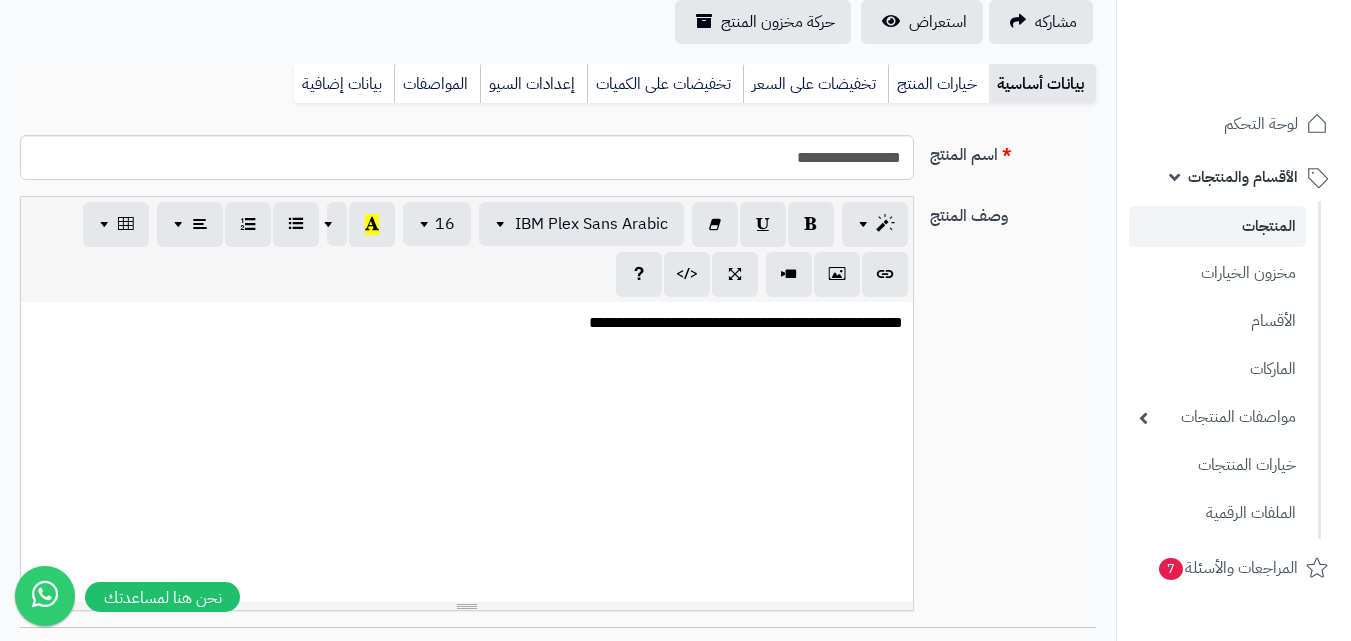 scroll, scrollTop: 200, scrollLeft: 0, axis: vertical 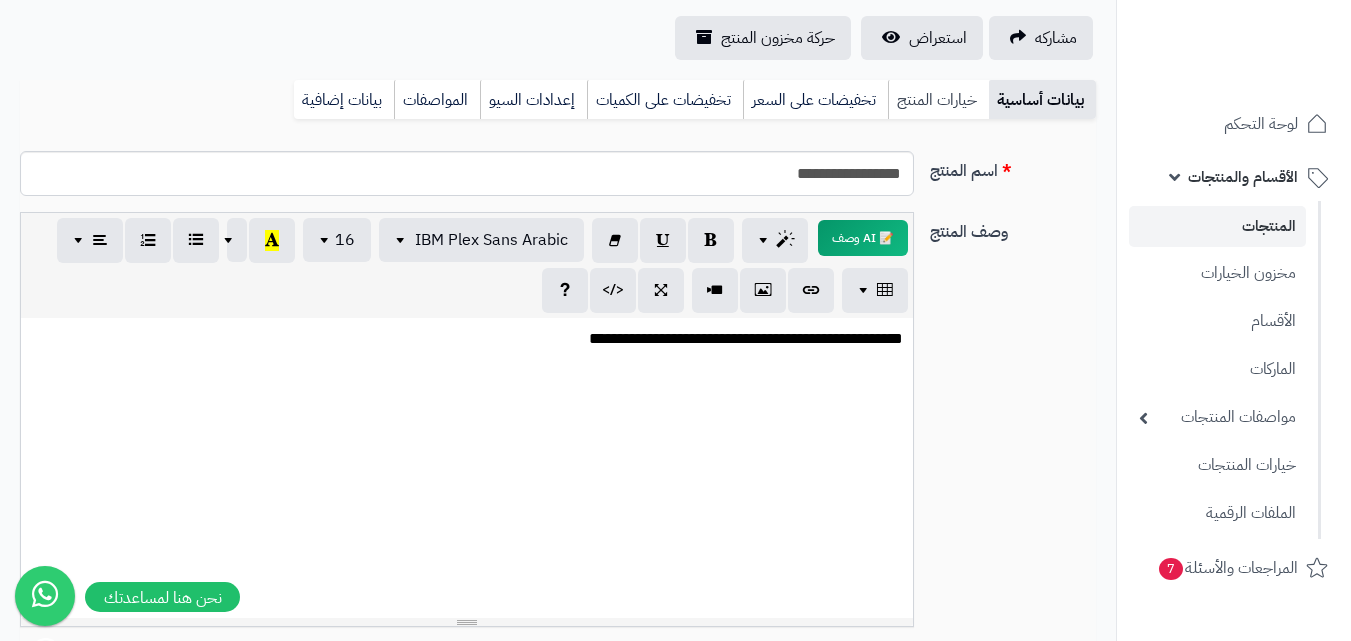 click on "خيارات المنتج" at bounding box center [938, 100] 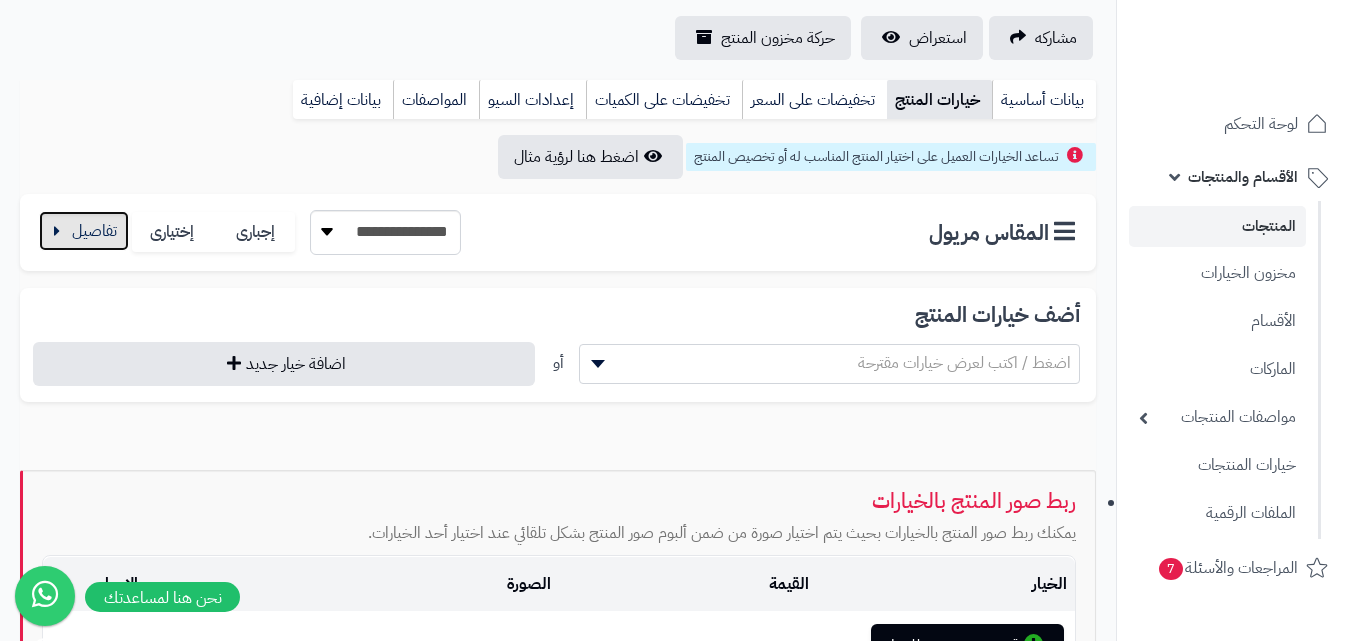 click at bounding box center [84, 231] 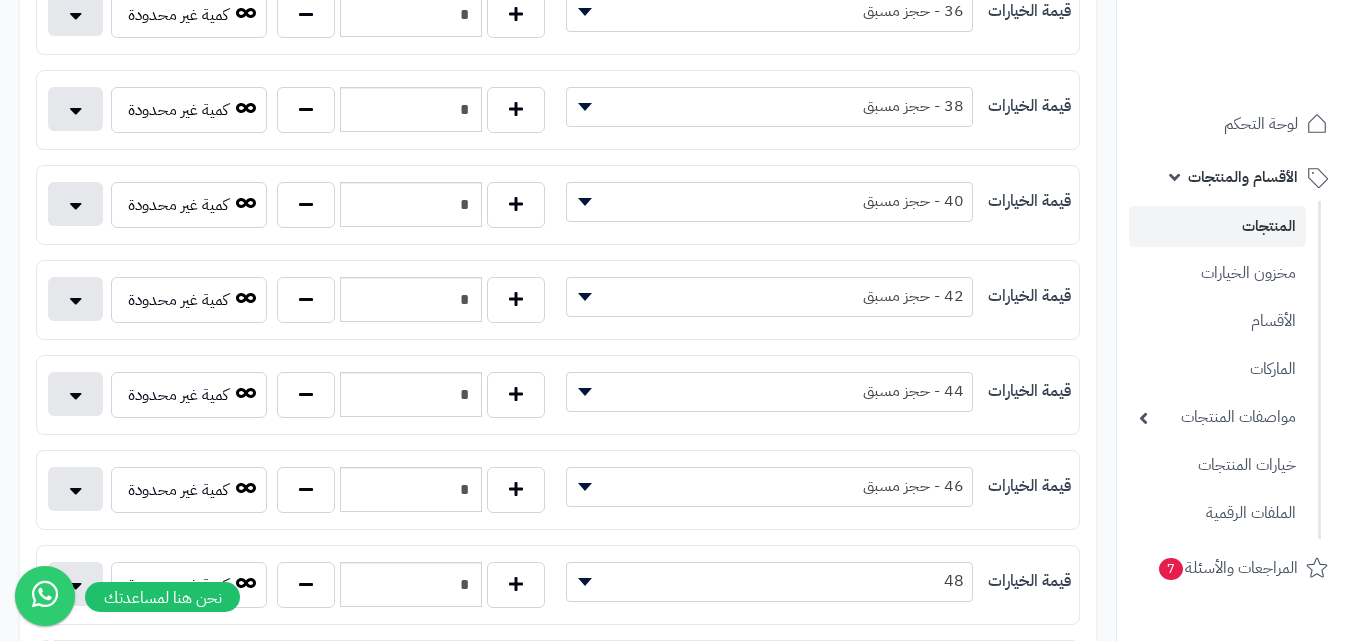 scroll, scrollTop: 700, scrollLeft: 0, axis: vertical 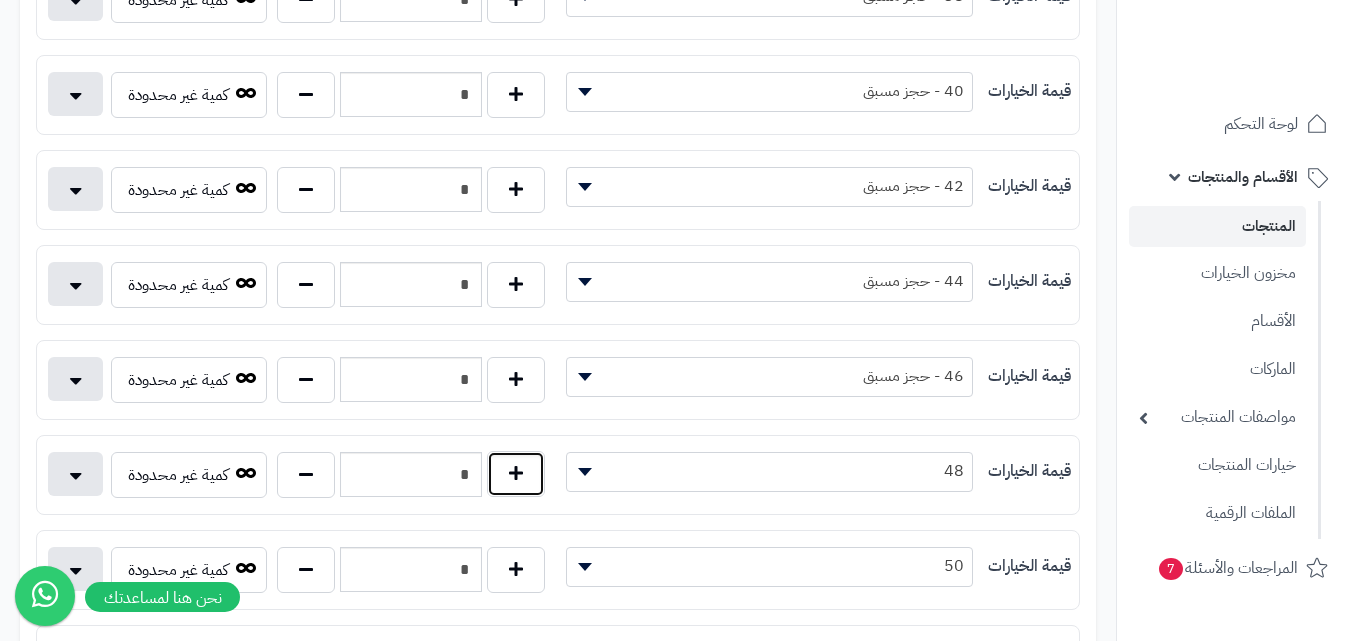 click at bounding box center (516, 474) 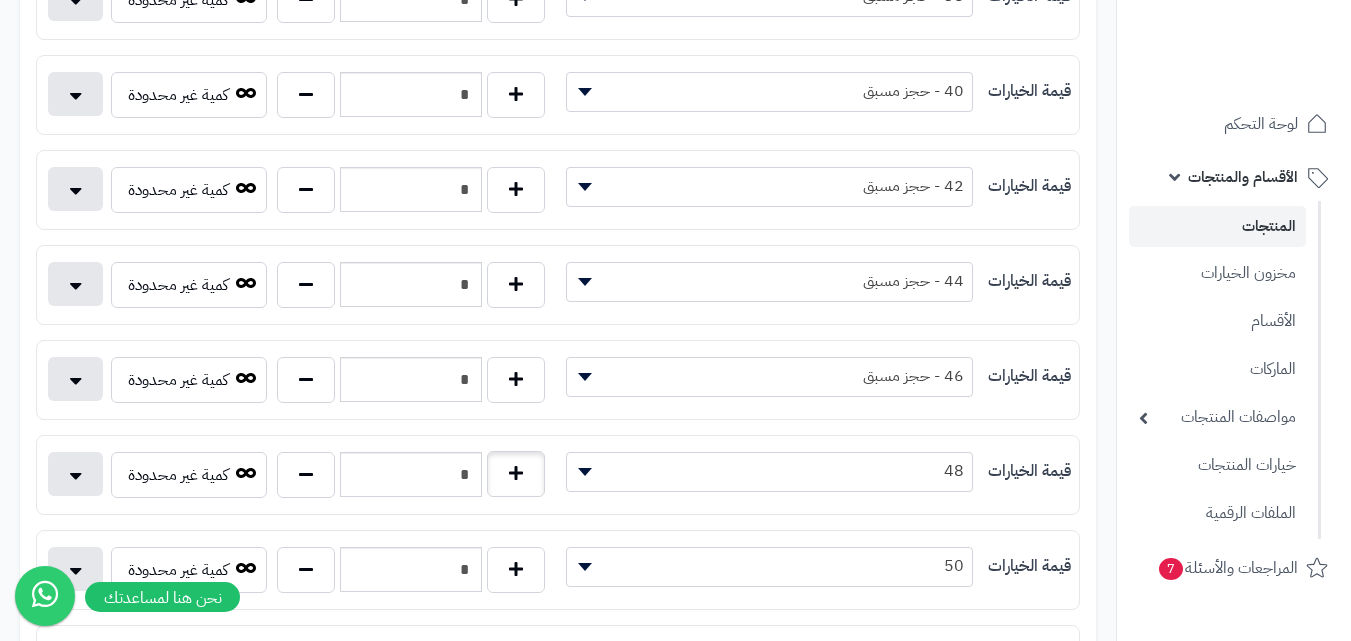 type on "*" 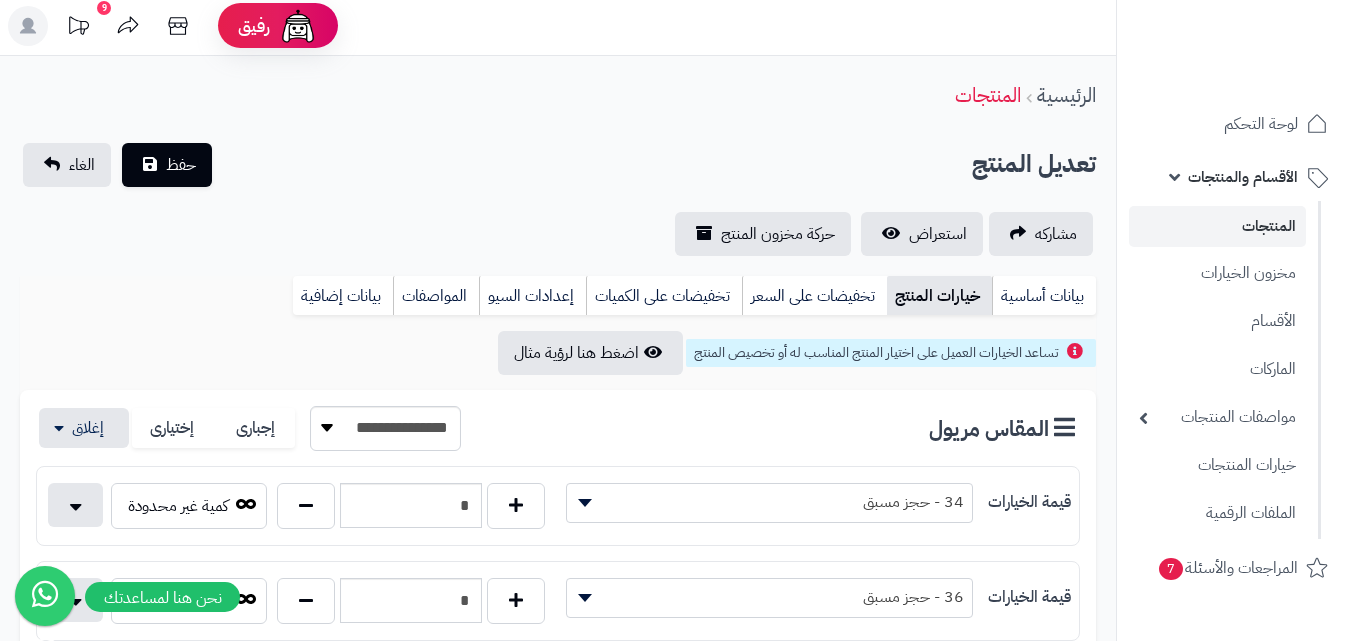 scroll, scrollTop: 0, scrollLeft: 0, axis: both 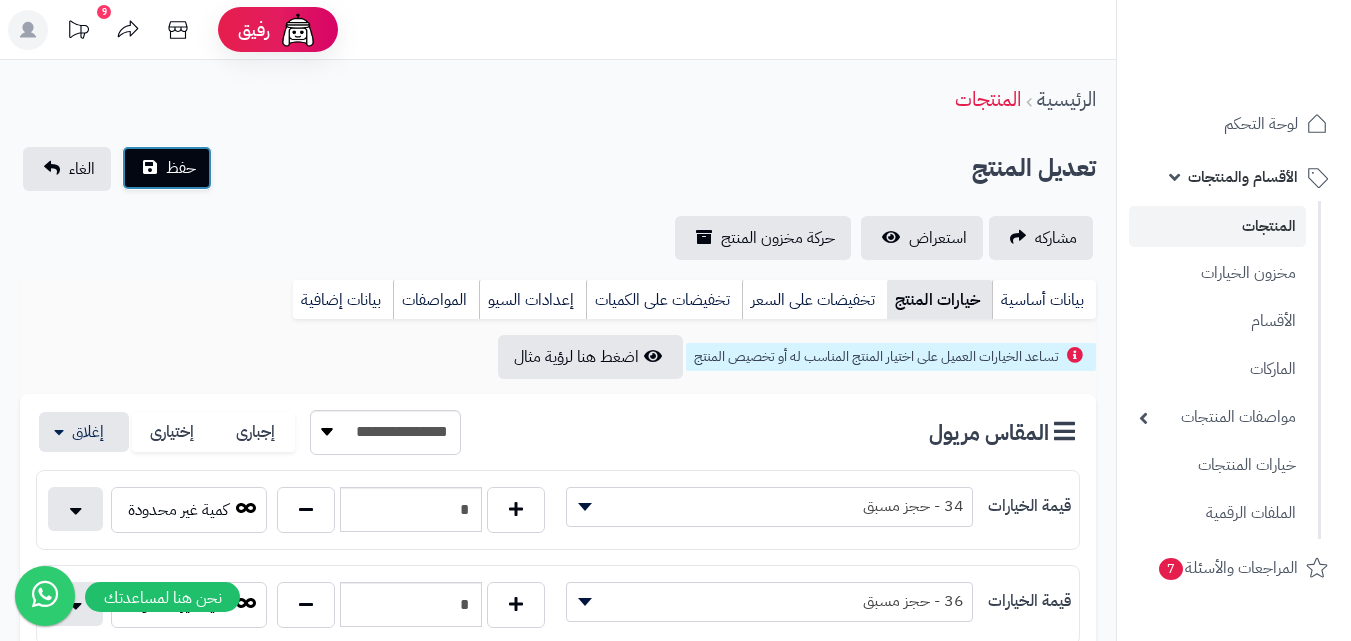 click on "حفظ" at bounding box center (181, 168) 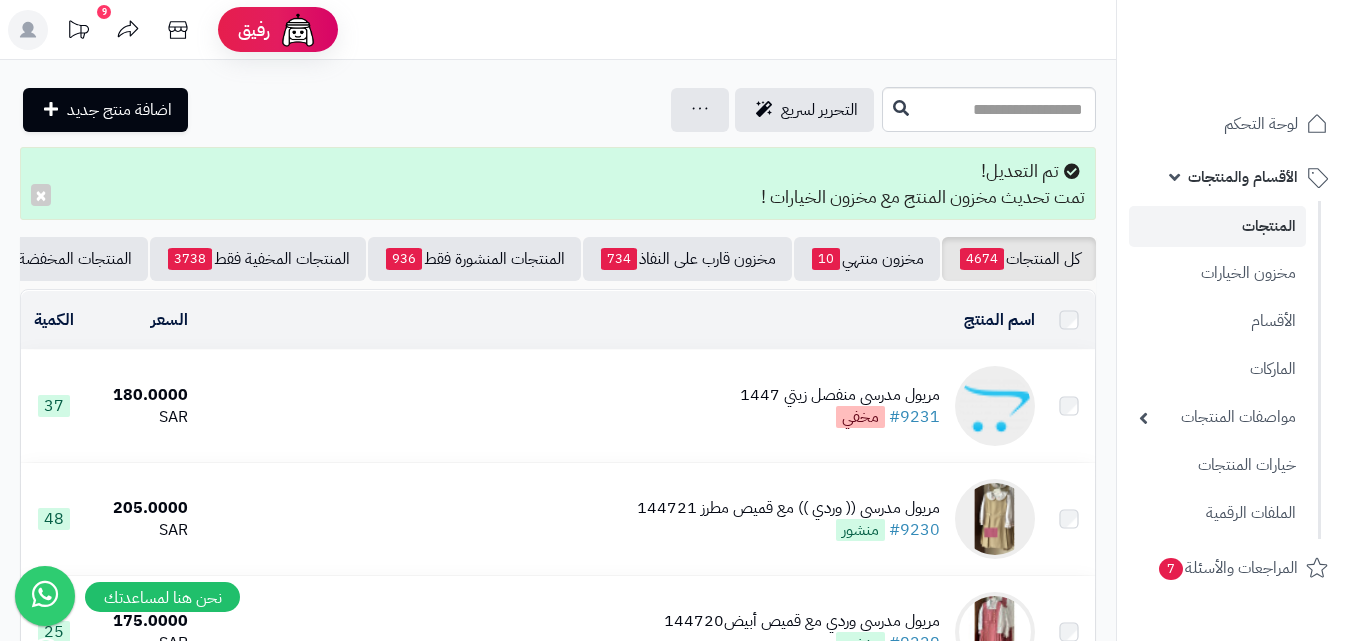 scroll, scrollTop: 0, scrollLeft: 0, axis: both 